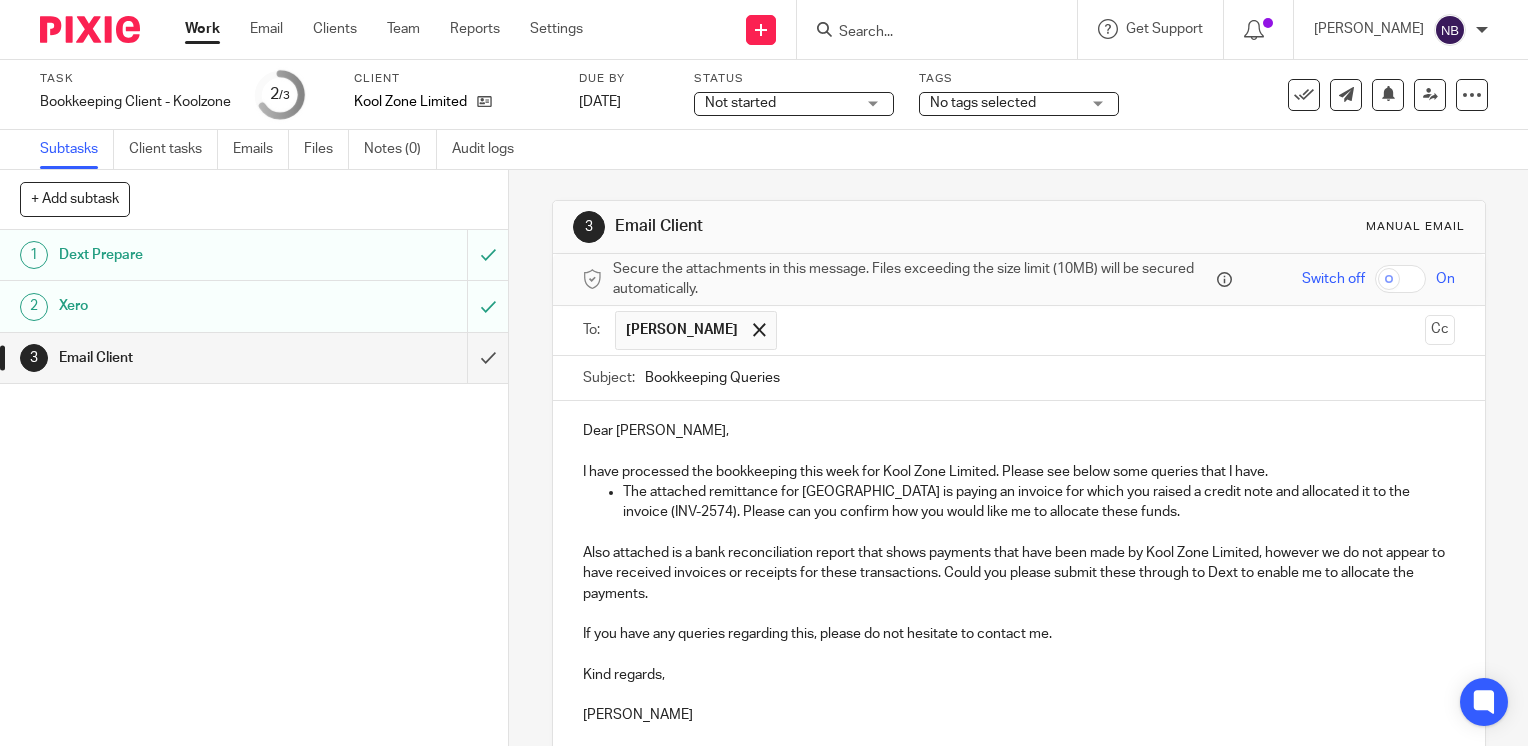 scroll, scrollTop: 0, scrollLeft: 0, axis: both 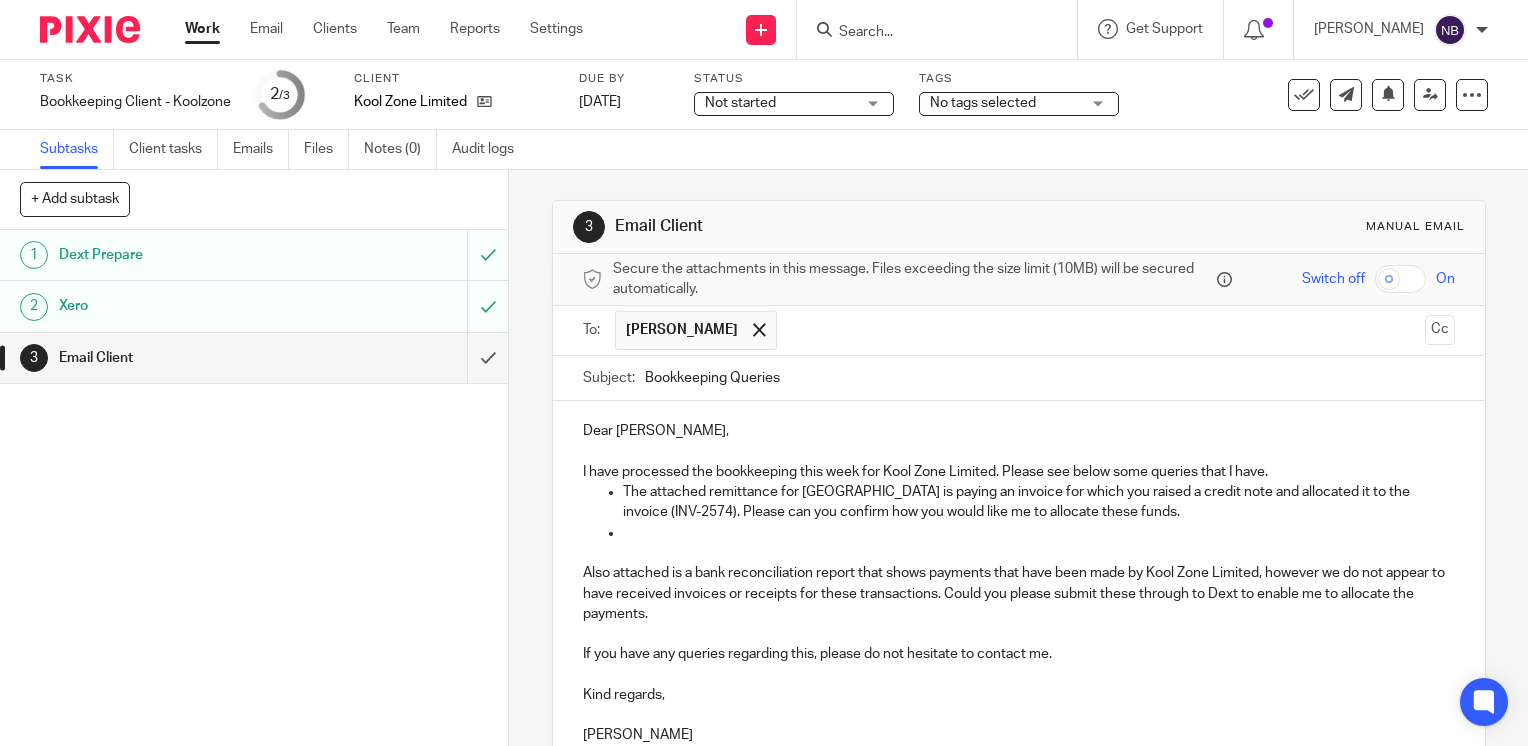 type 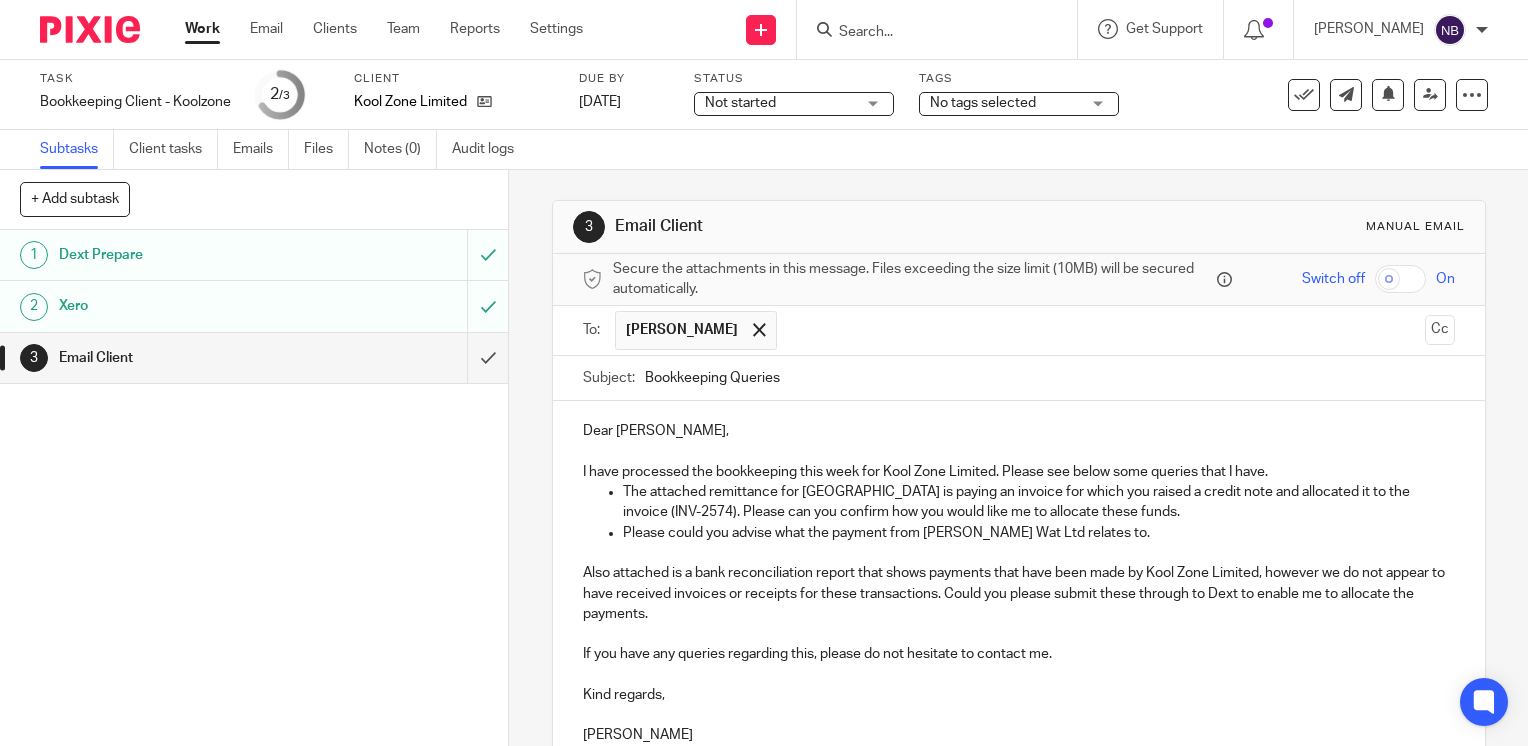 click on "Please could you advise what the payment from J.C. Wat Ltd relates to." at bounding box center [1039, 533] 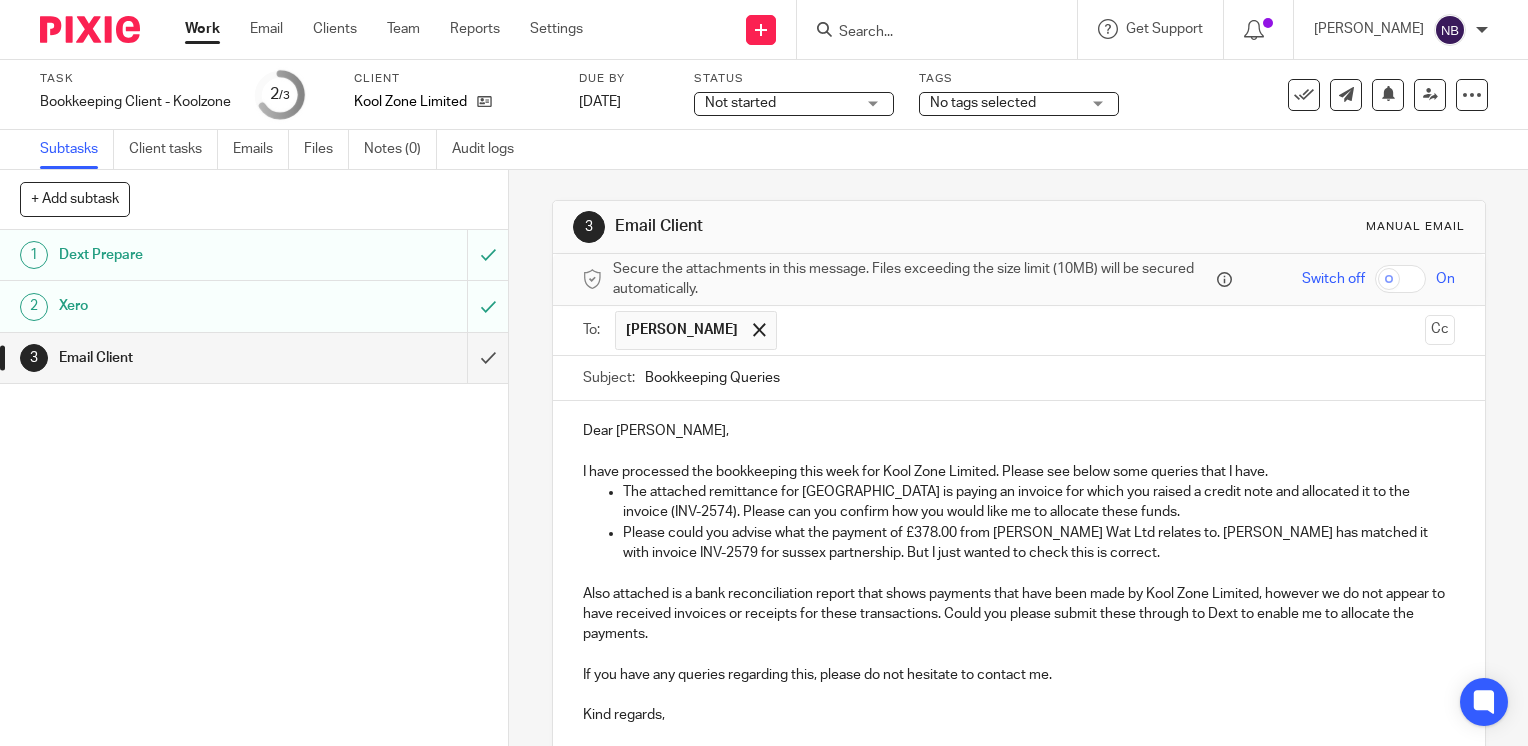 click on "Please could you advise what the payment of £378.00 from J.C. Wat Ltd relates to. Xero has matched it with invoice INV-2579 for sussex partnership. But I just wanted to check this is correct." at bounding box center (1039, 543) 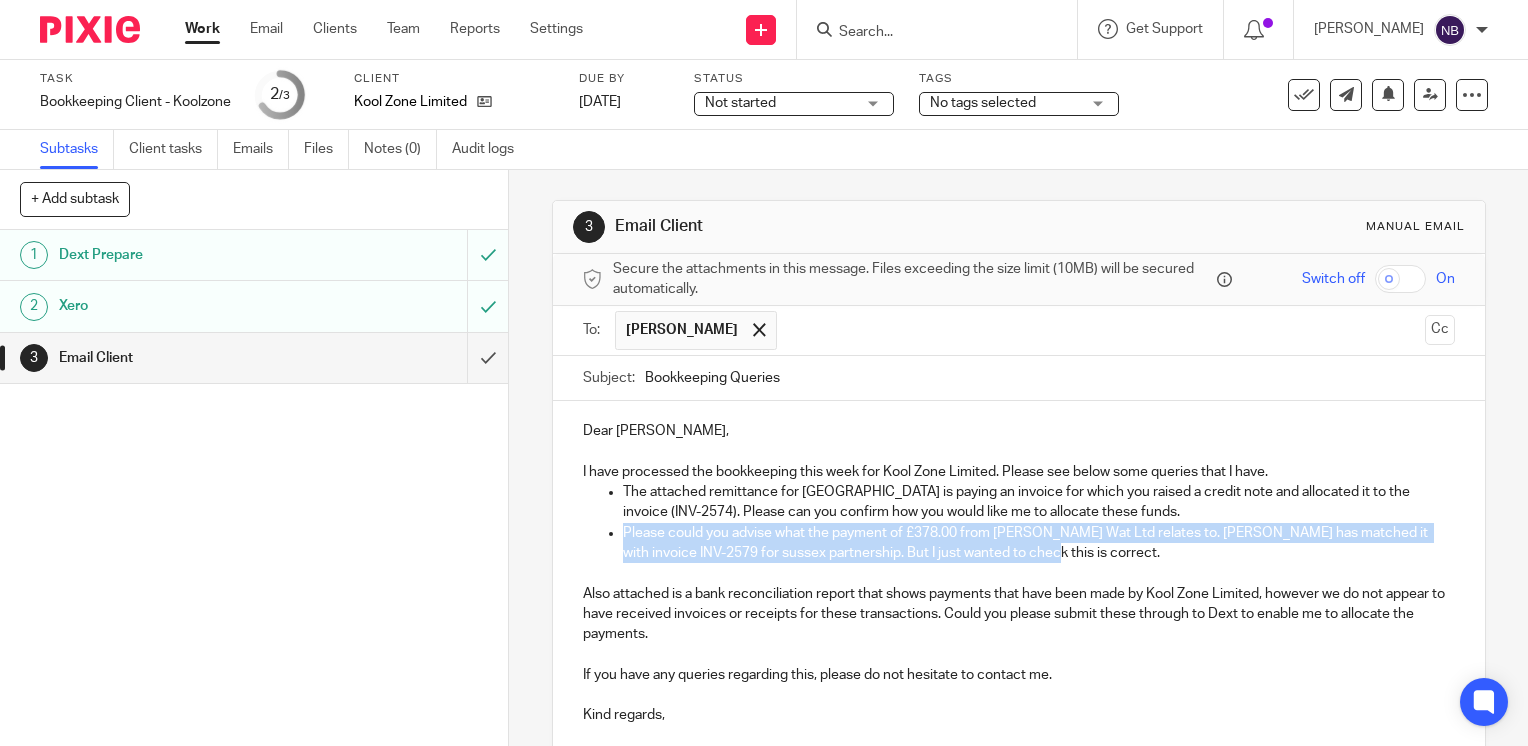 drag, startPoint x: 998, startPoint y: 554, endPoint x: 619, endPoint y: 539, distance: 379.29672 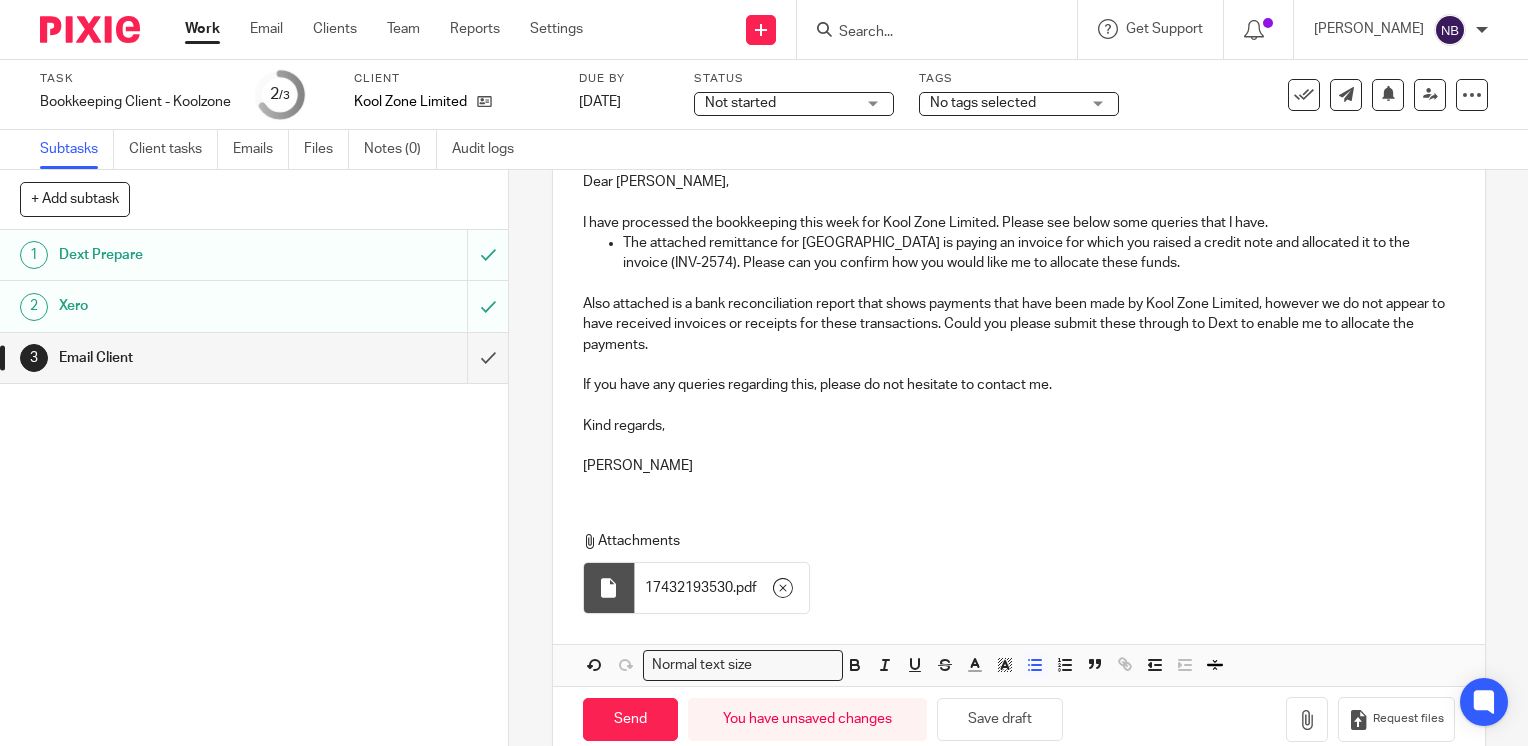 scroll, scrollTop: 282, scrollLeft: 0, axis: vertical 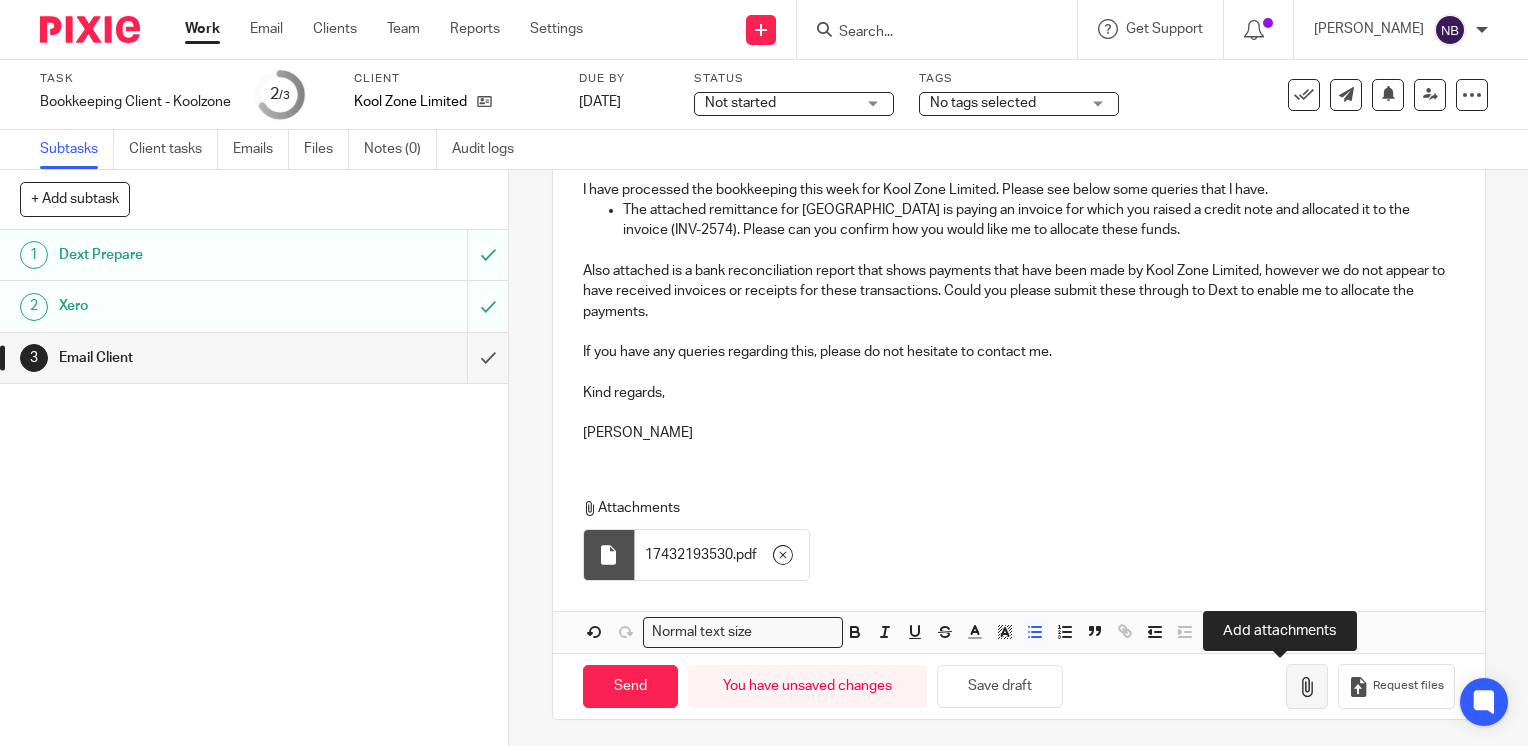 click at bounding box center [1307, 687] 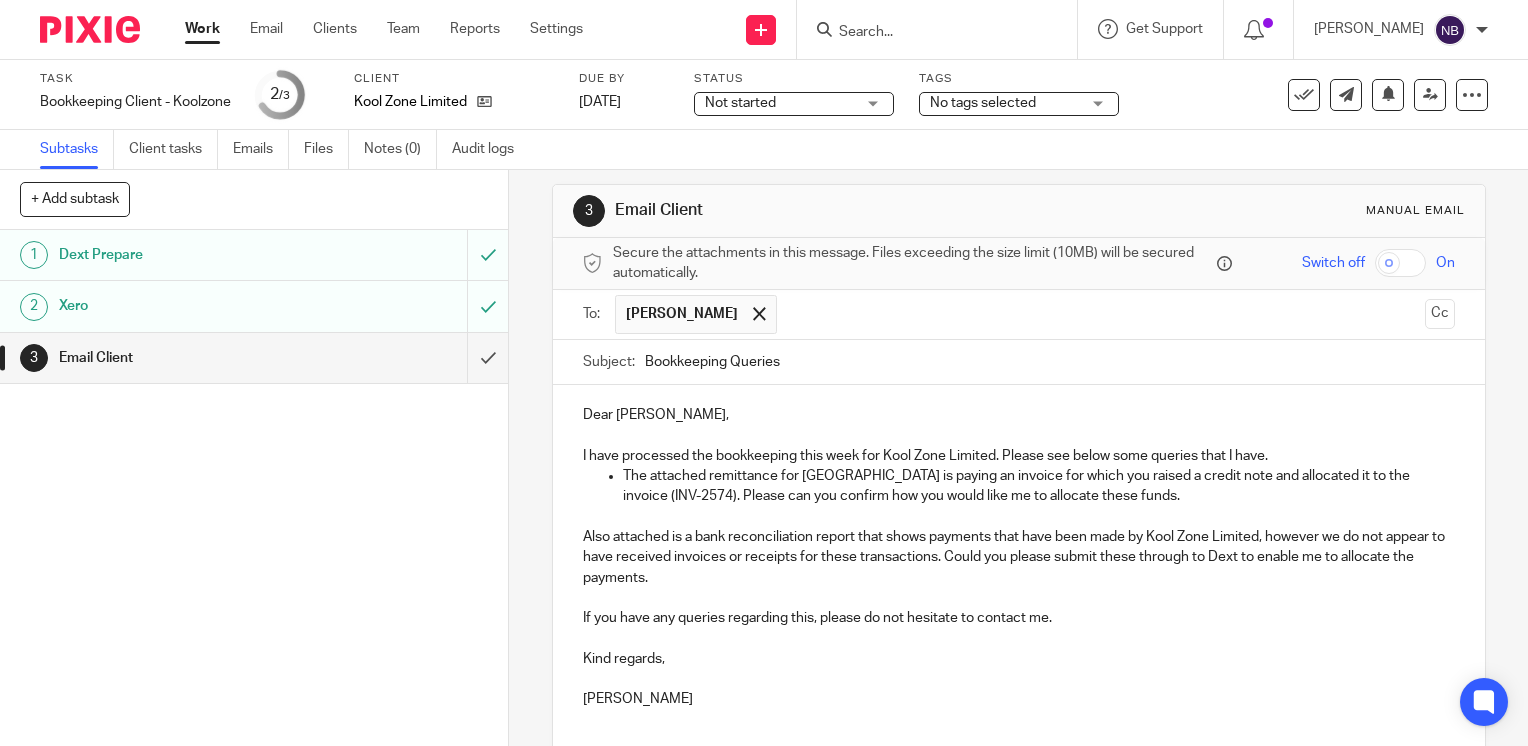 scroll, scrollTop: 0, scrollLeft: 0, axis: both 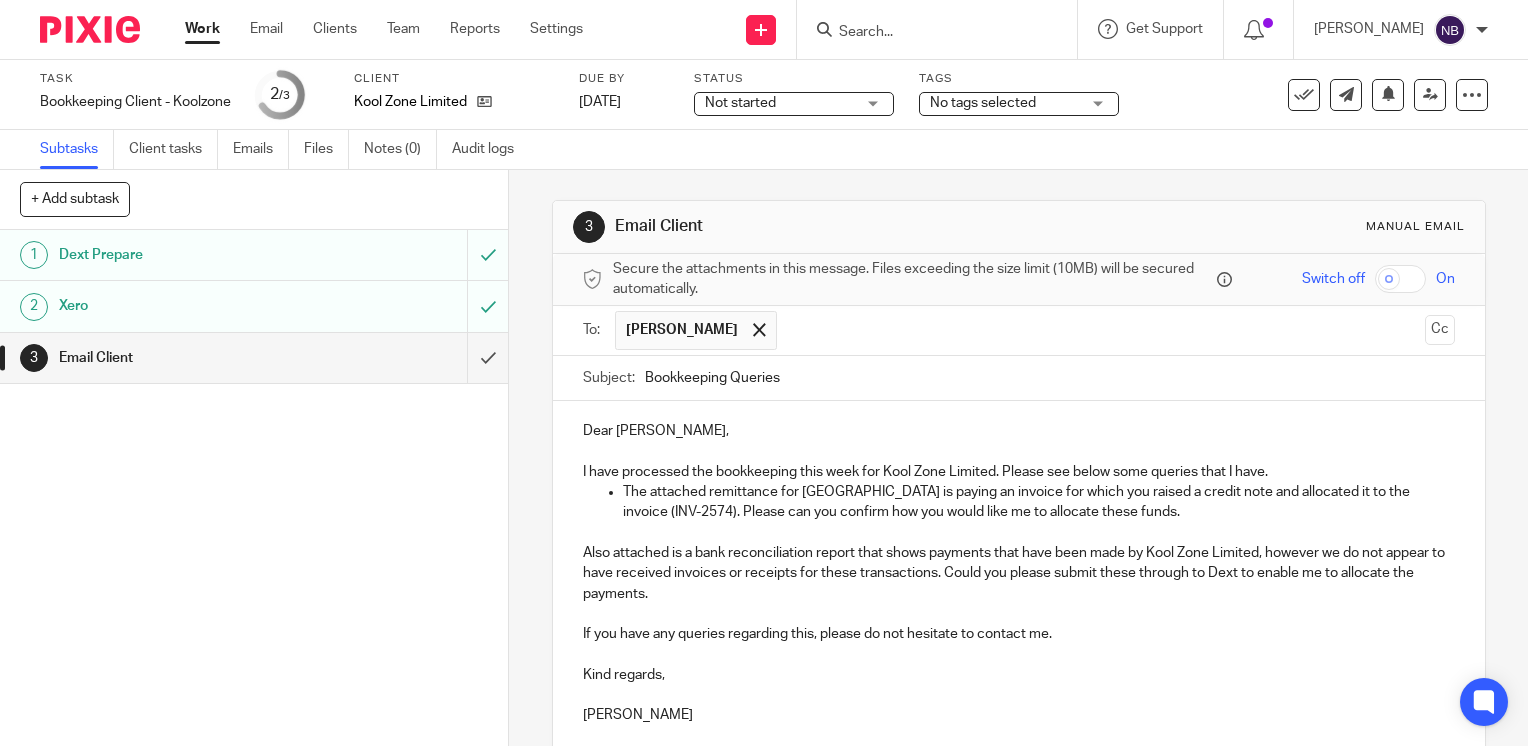 click at bounding box center [1019, 533] 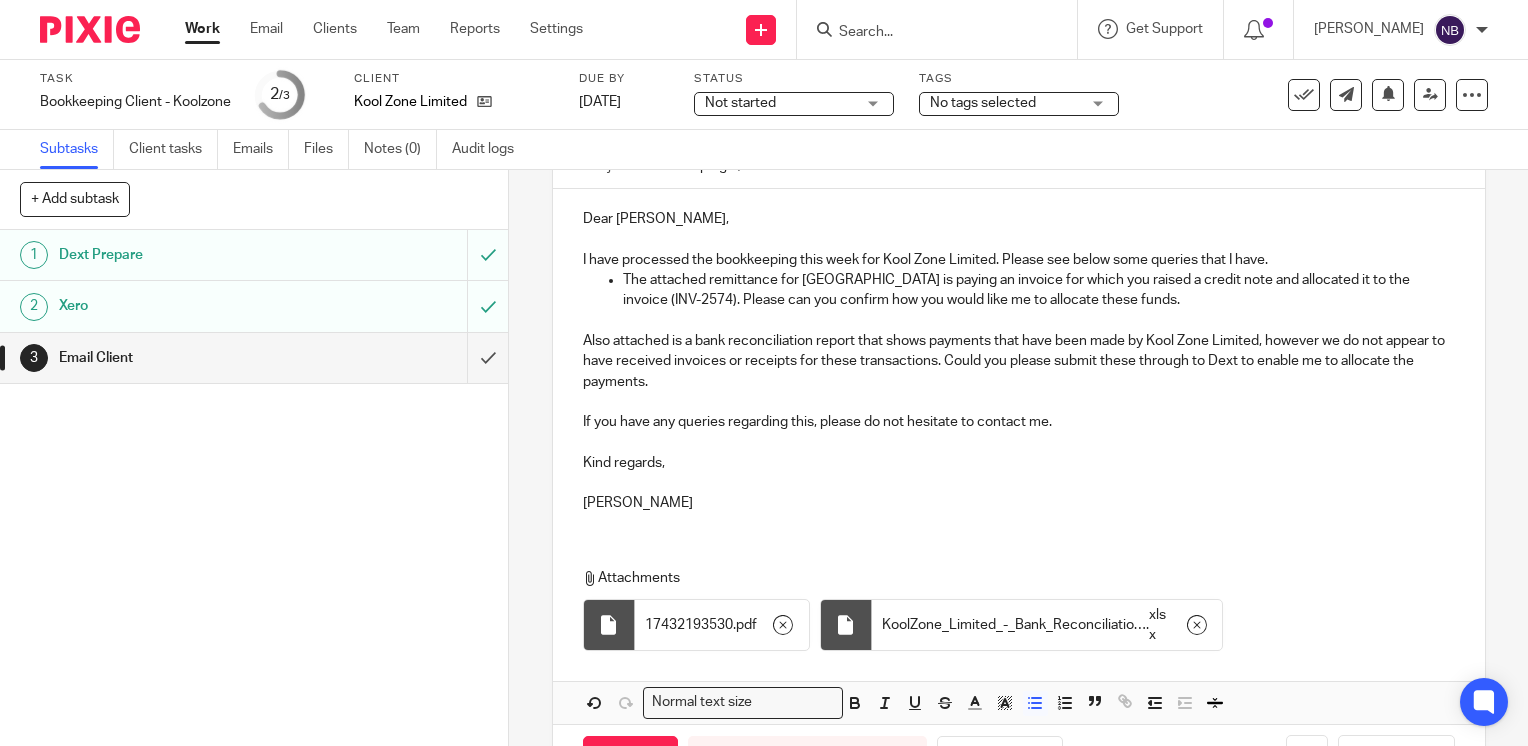 scroll, scrollTop: 282, scrollLeft: 0, axis: vertical 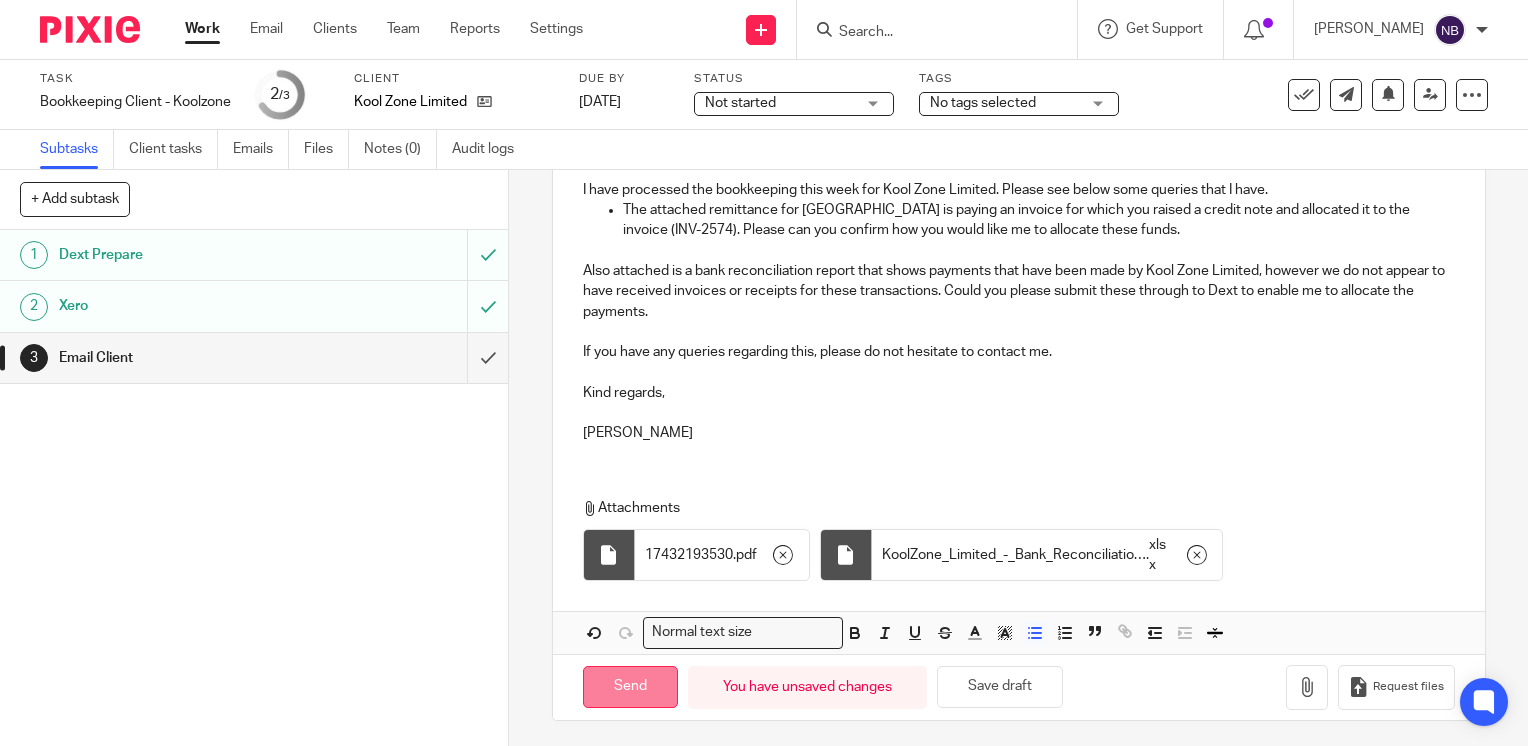 click on "Send" at bounding box center (630, 687) 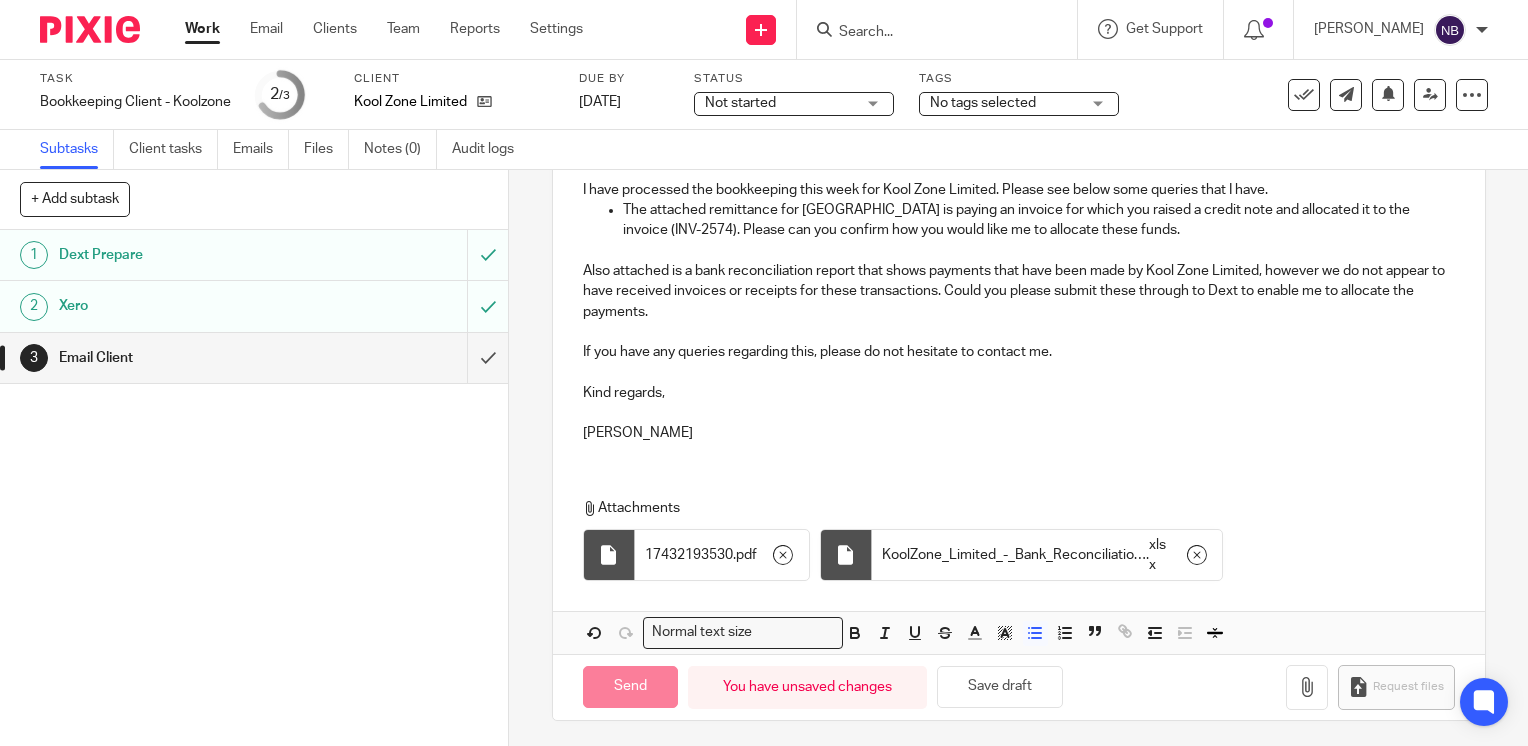 type on "Sent" 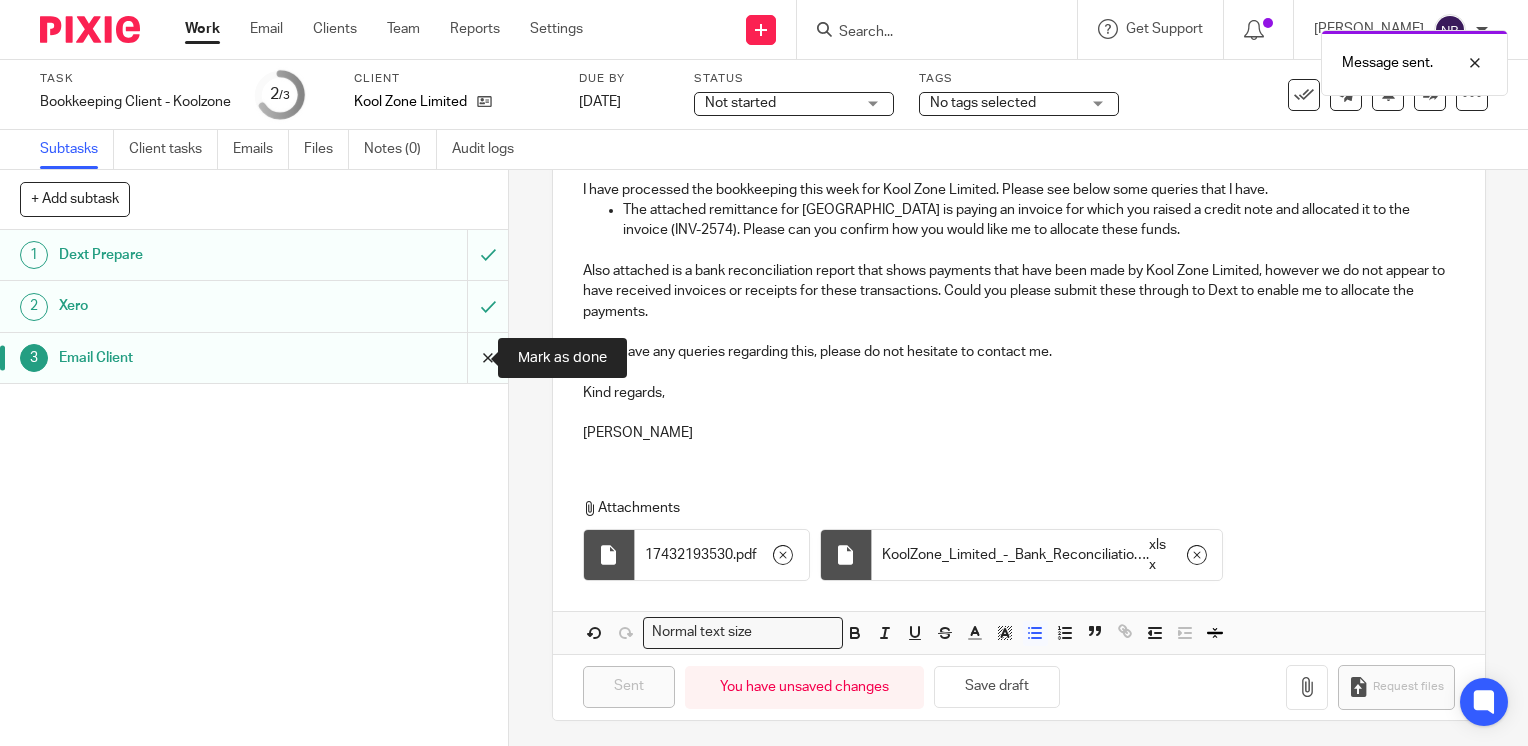 click at bounding box center (254, 358) 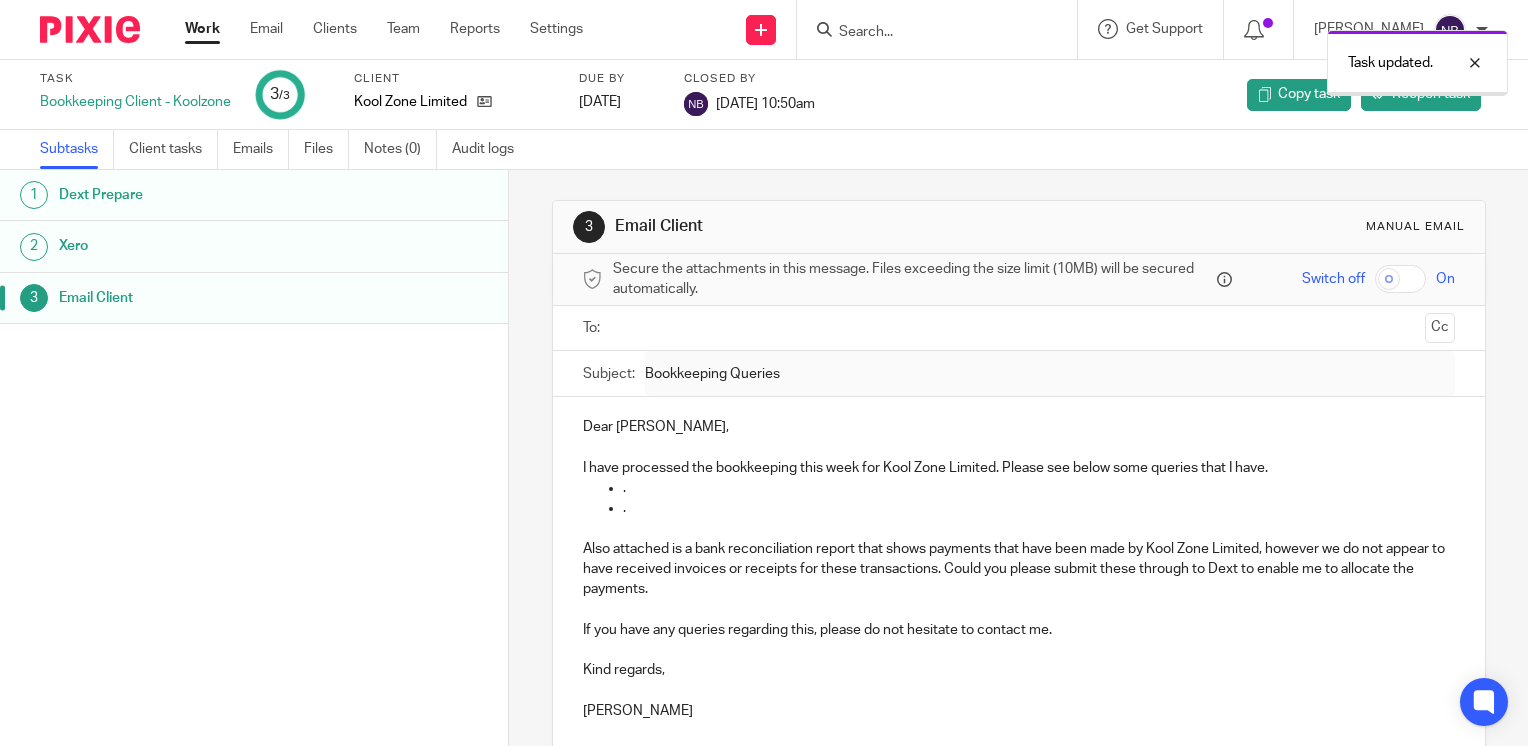 scroll, scrollTop: 0, scrollLeft: 0, axis: both 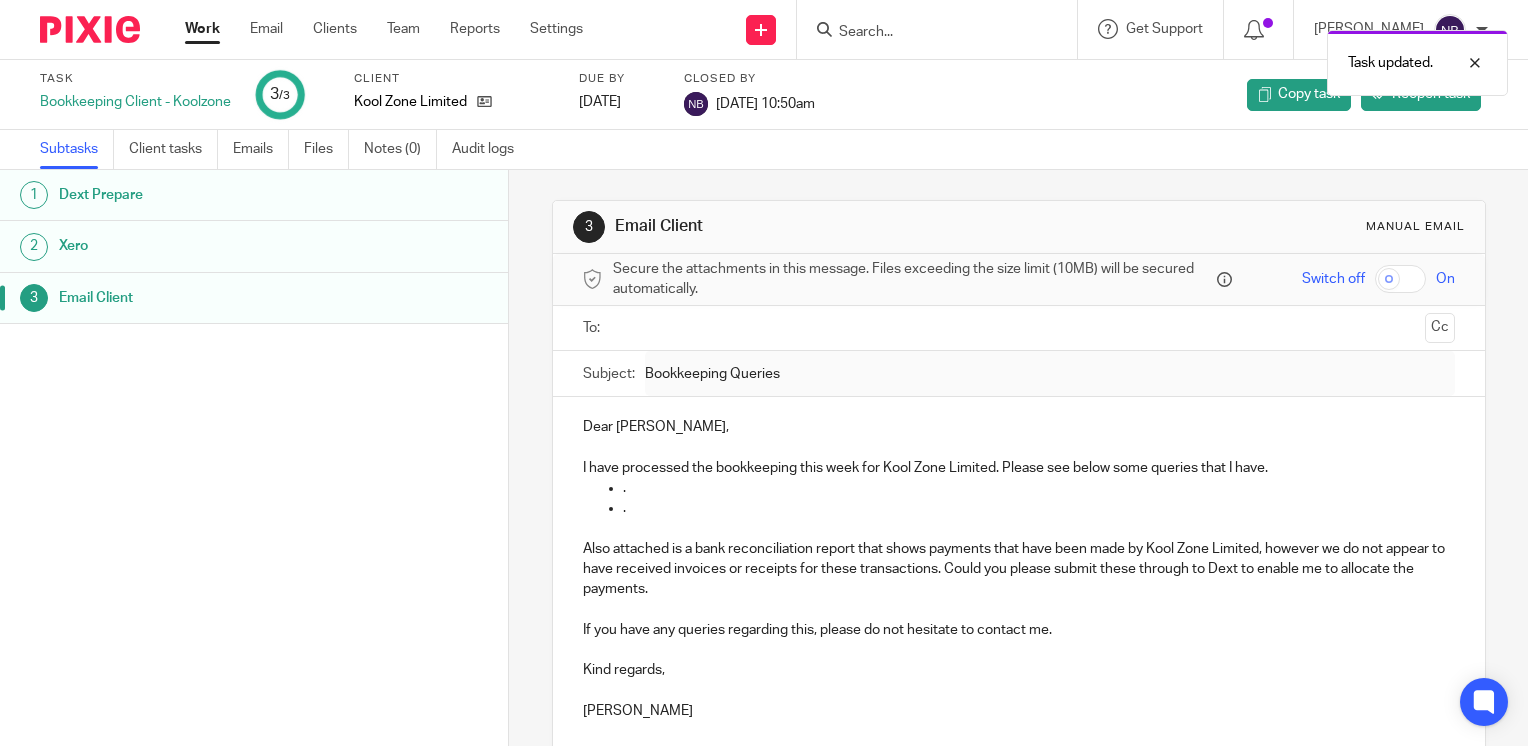 click on "Work" at bounding box center [202, 29] 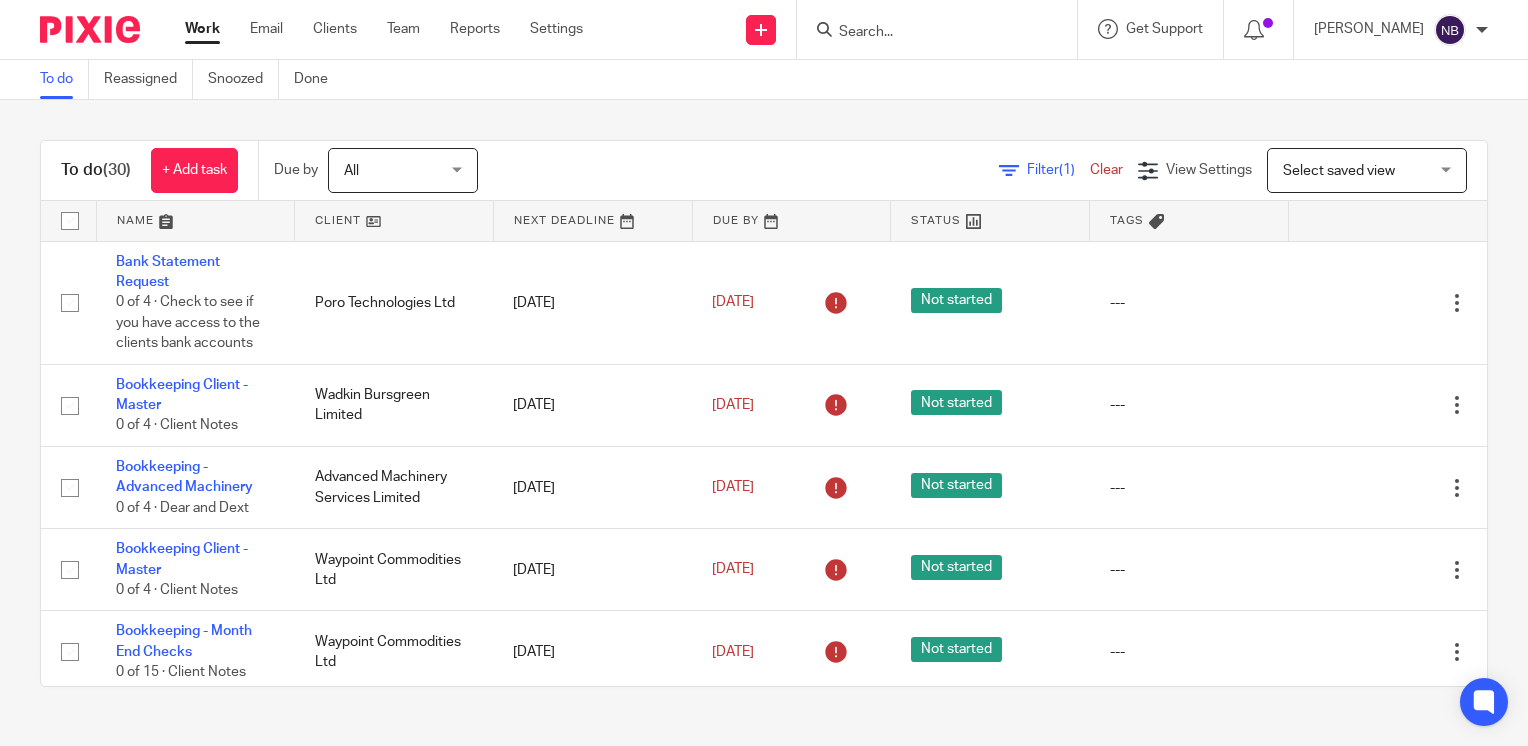 scroll, scrollTop: 0, scrollLeft: 0, axis: both 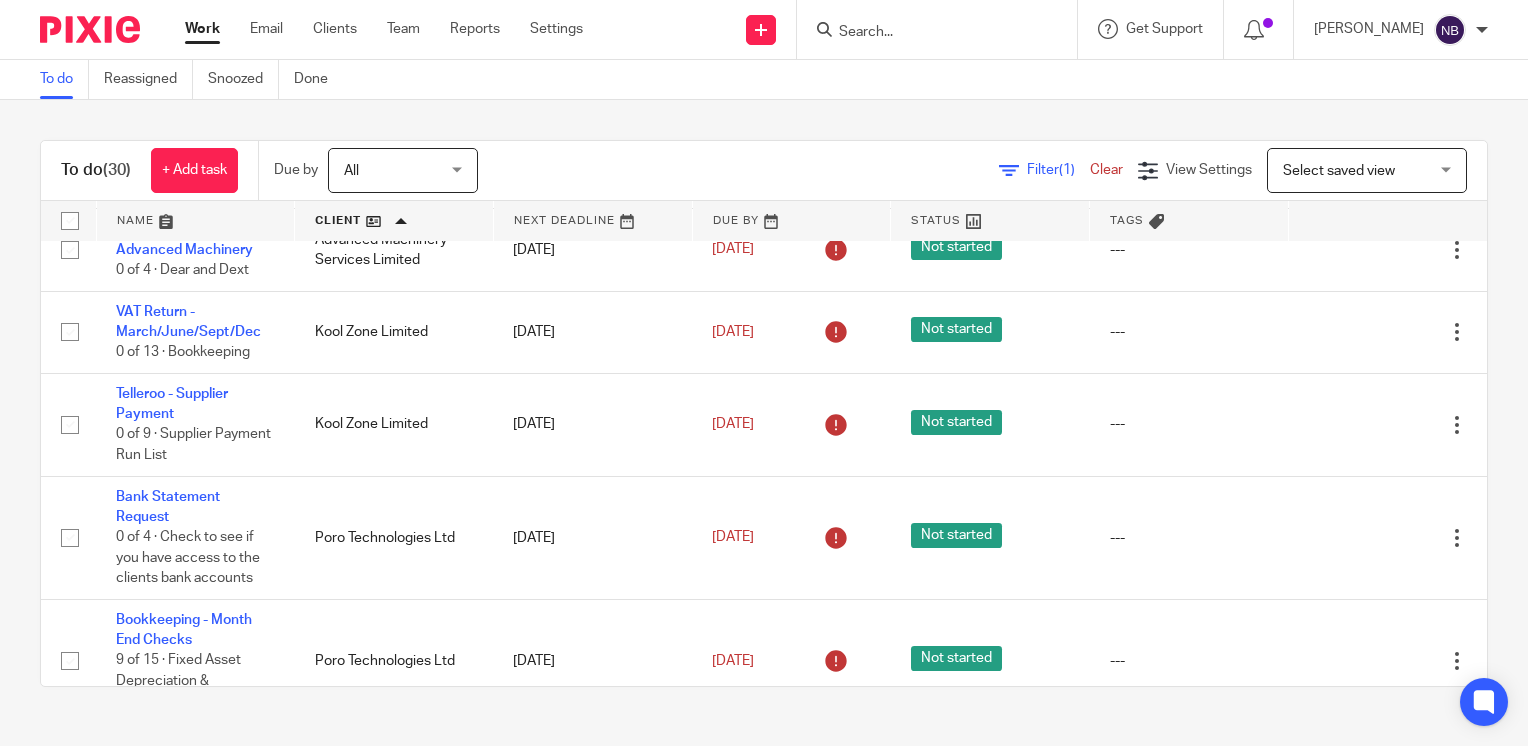 click at bounding box center [927, 33] 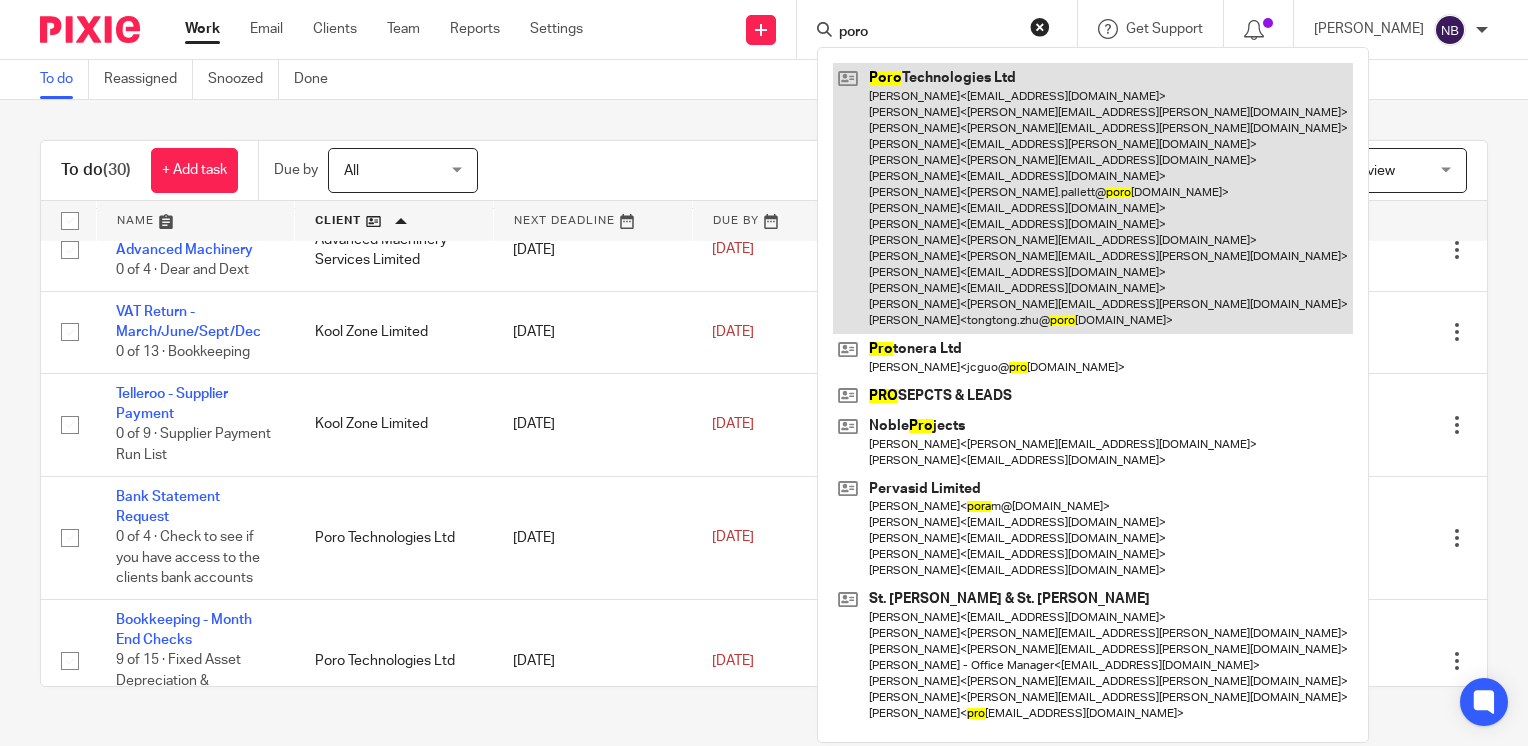 type on "poro" 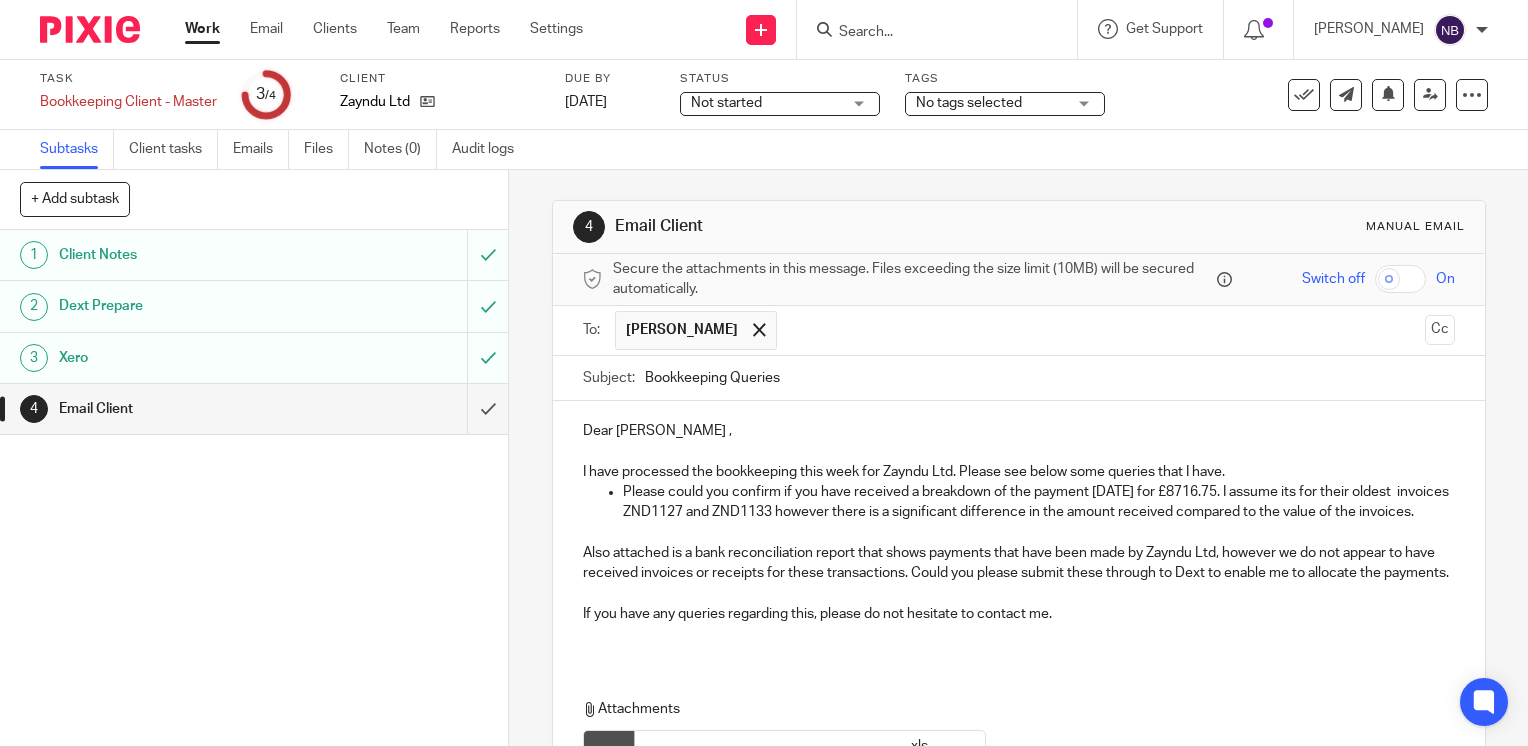 scroll, scrollTop: 0, scrollLeft: 0, axis: both 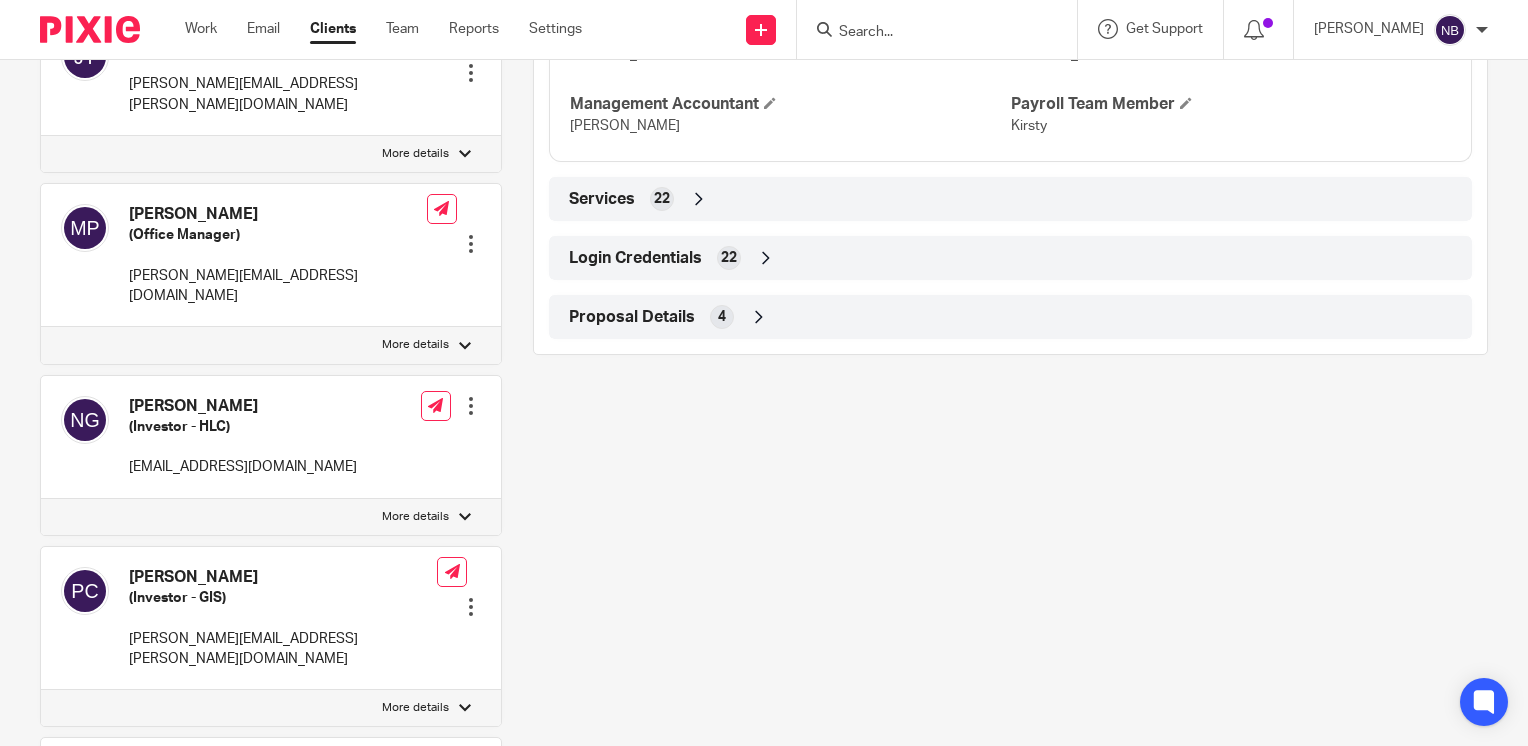 click at bounding box center [766, 258] 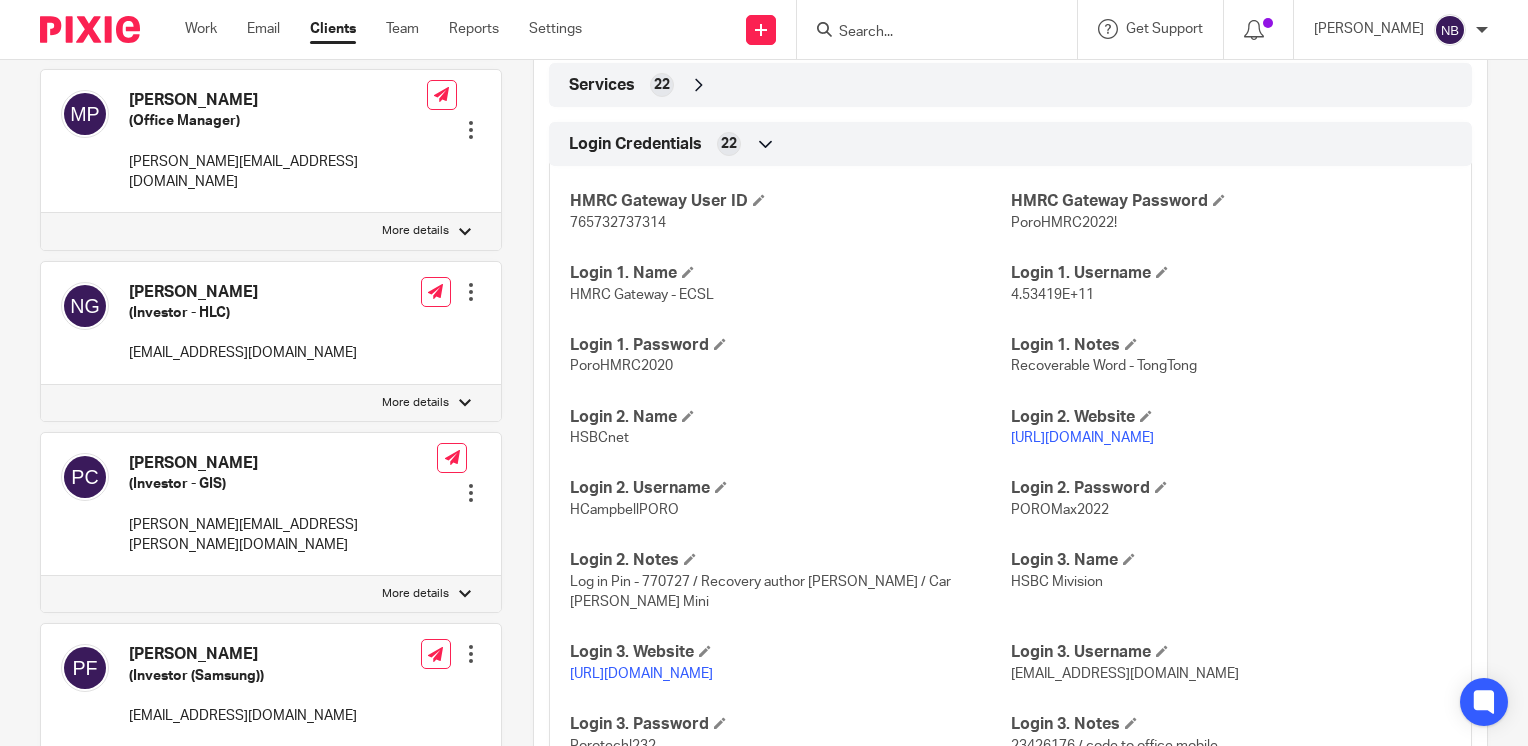 scroll, scrollTop: 1823, scrollLeft: 0, axis: vertical 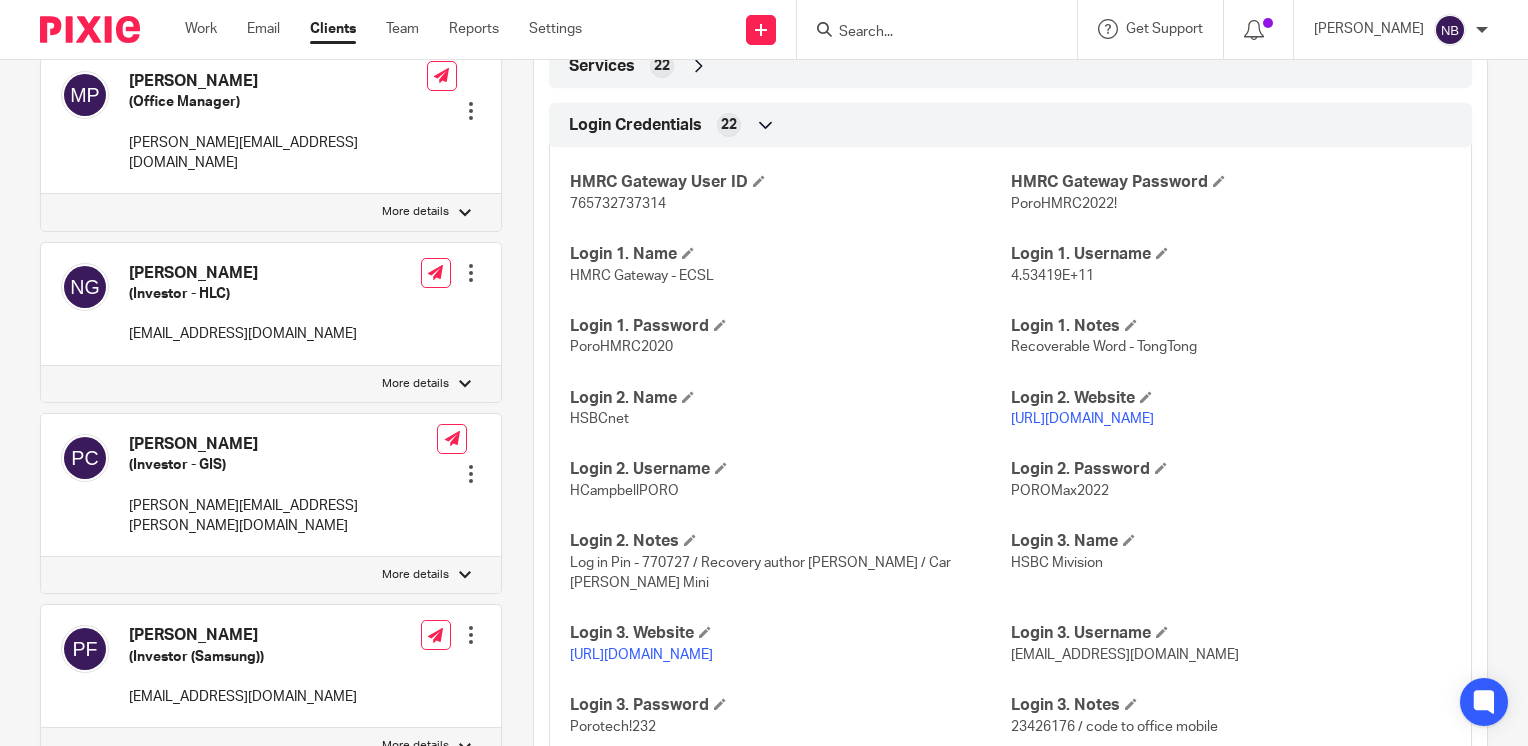 drag, startPoint x: 1172, startPoint y: 438, endPoint x: 1003, endPoint y: 442, distance: 169.04733 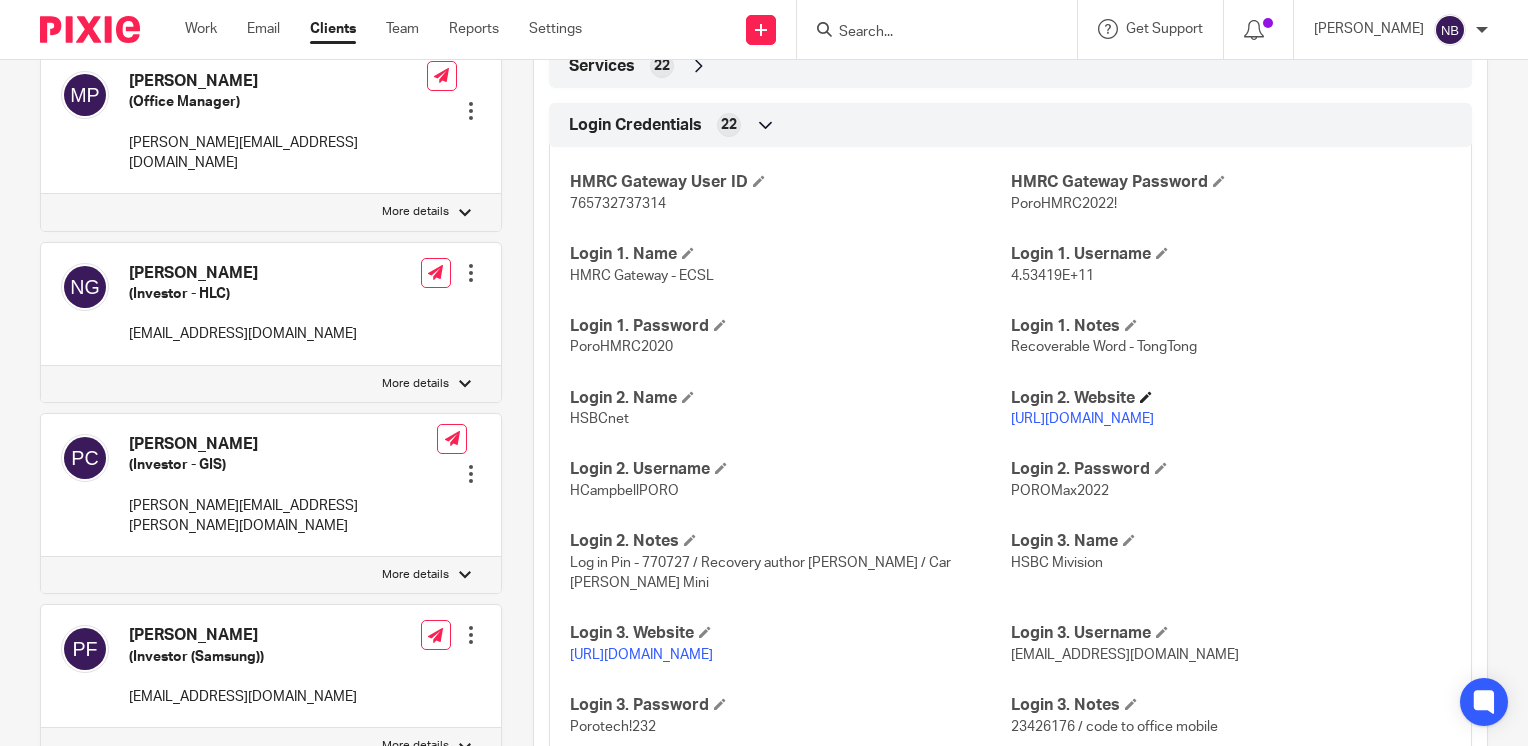 copy on "https://www.hsbcnet.com/" 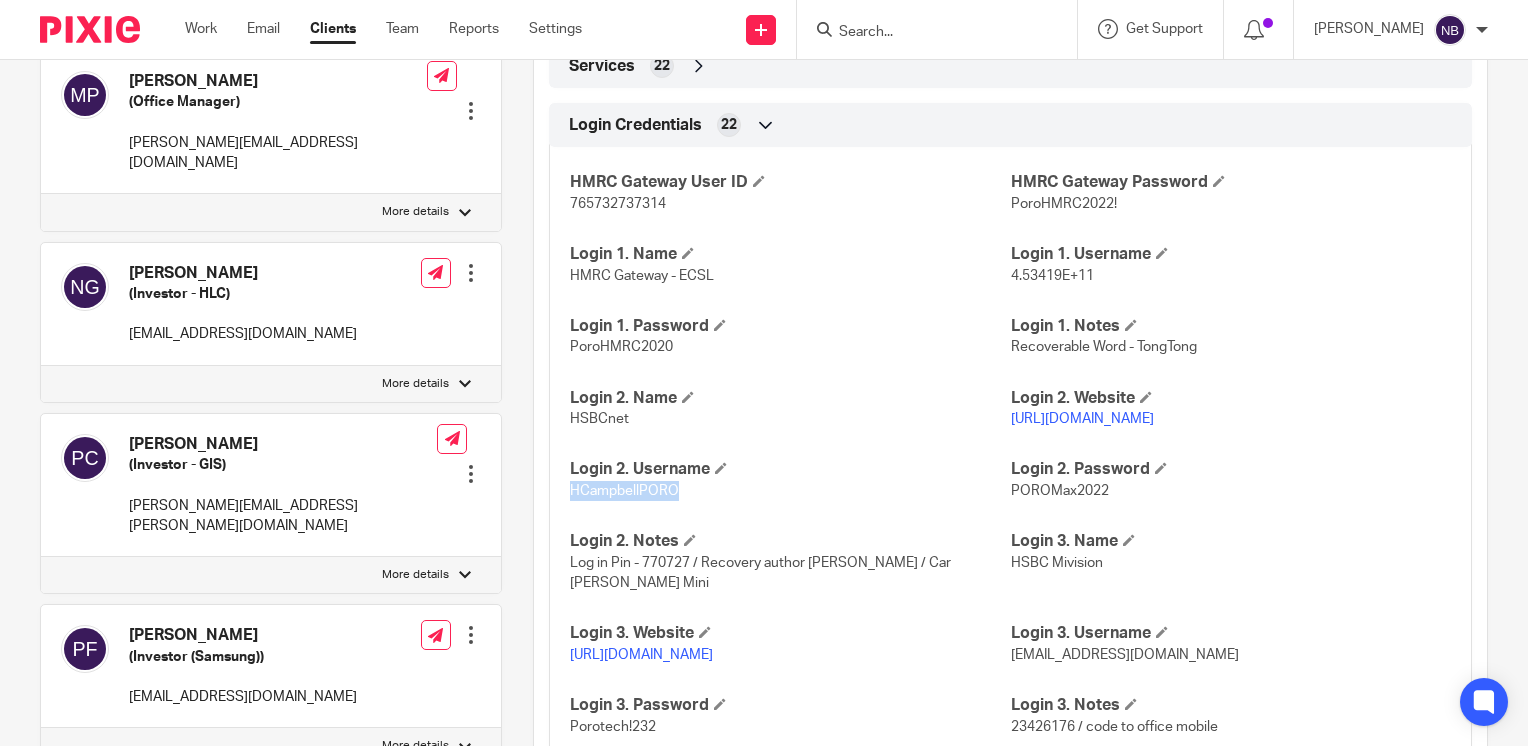 drag, startPoint x: 673, startPoint y: 511, endPoint x: 568, endPoint y: 512, distance: 105.00476 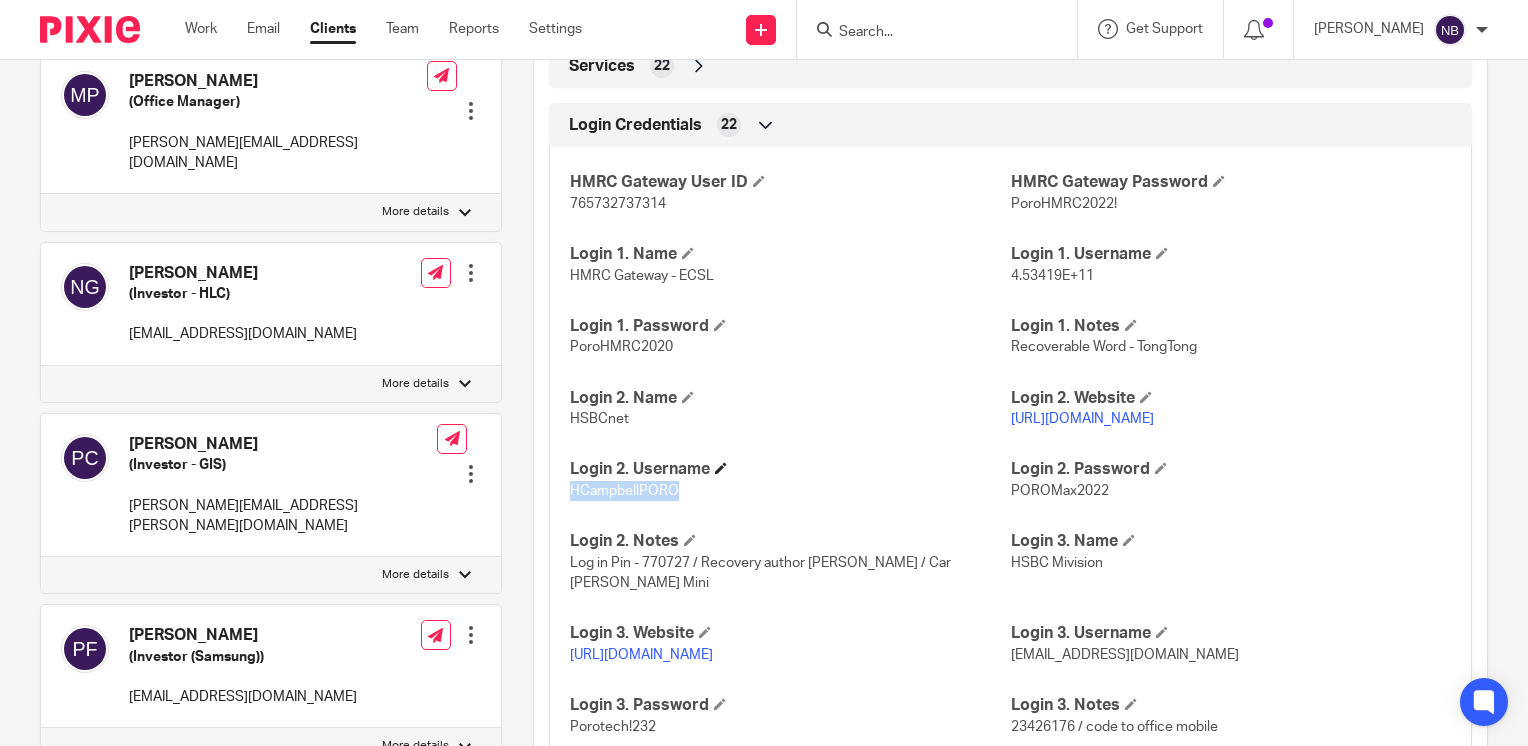 copy on "HCampbellPORO" 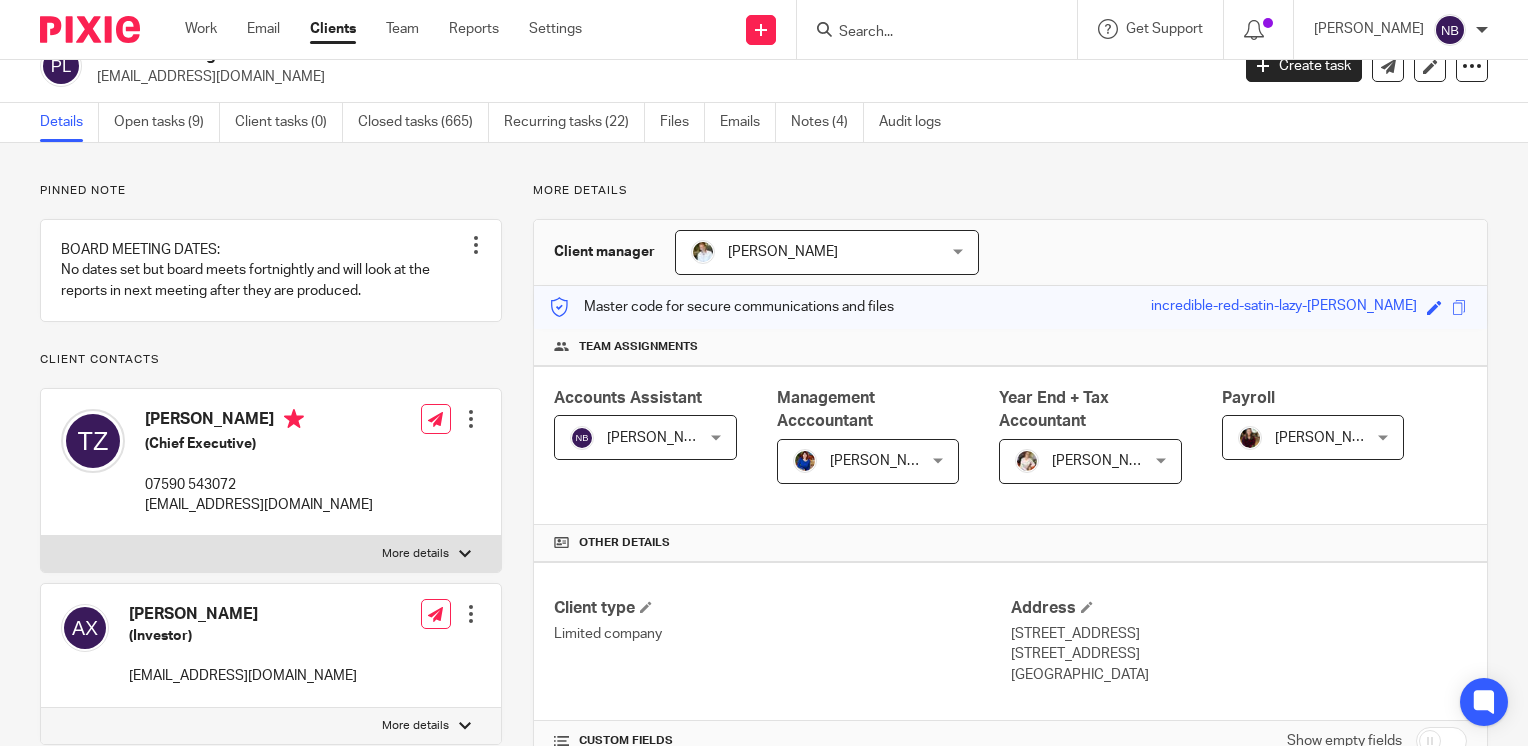 scroll, scrollTop: 0, scrollLeft: 0, axis: both 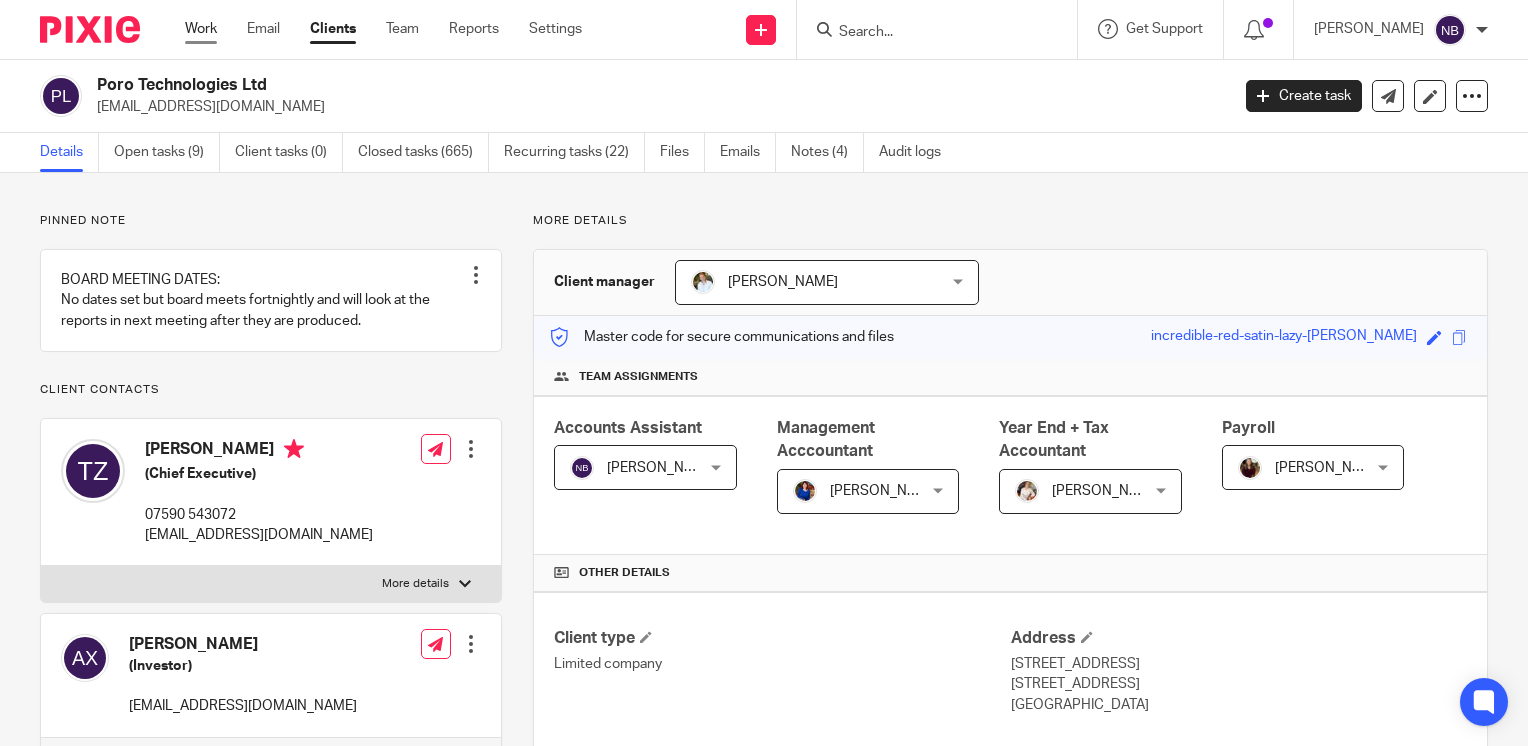 click on "Work" at bounding box center [201, 29] 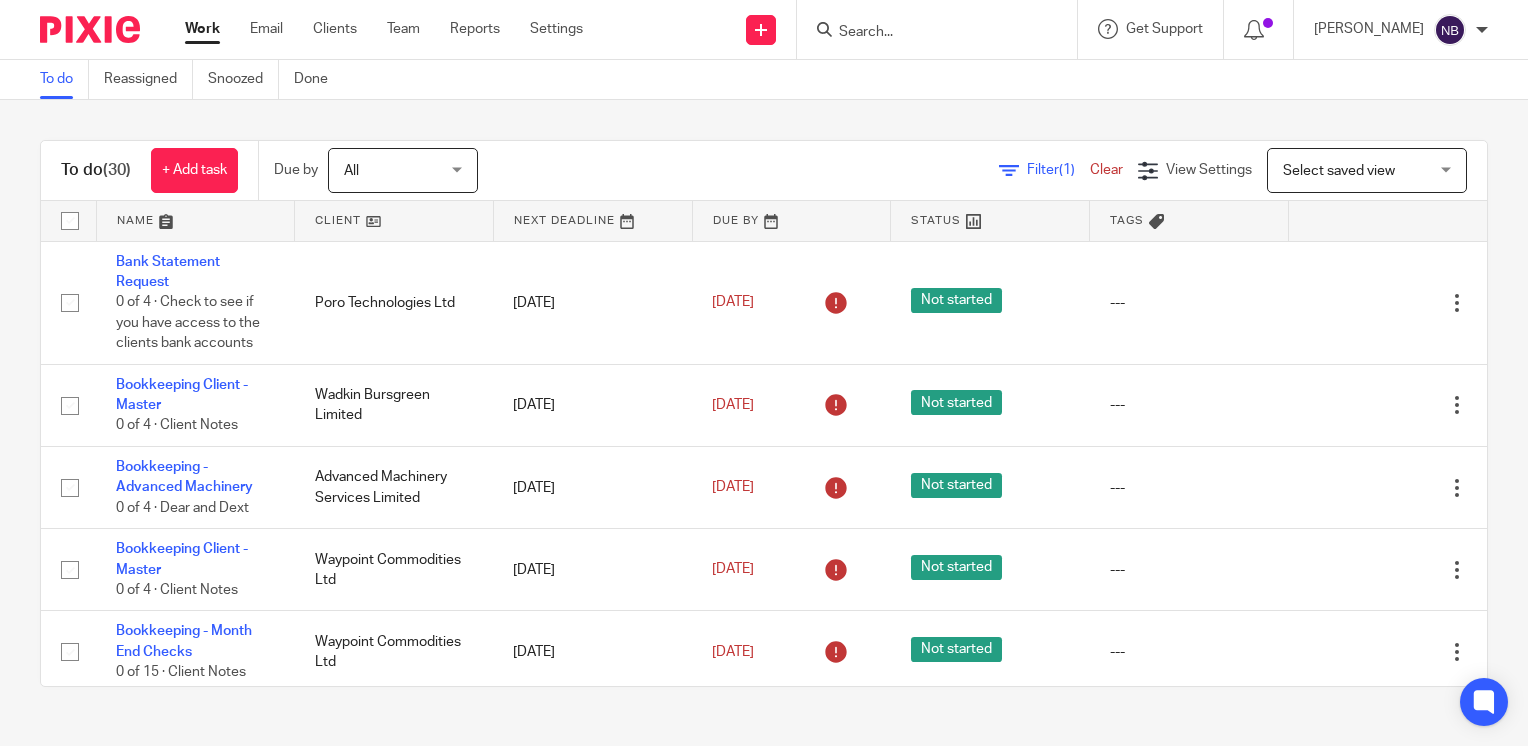scroll, scrollTop: 0, scrollLeft: 0, axis: both 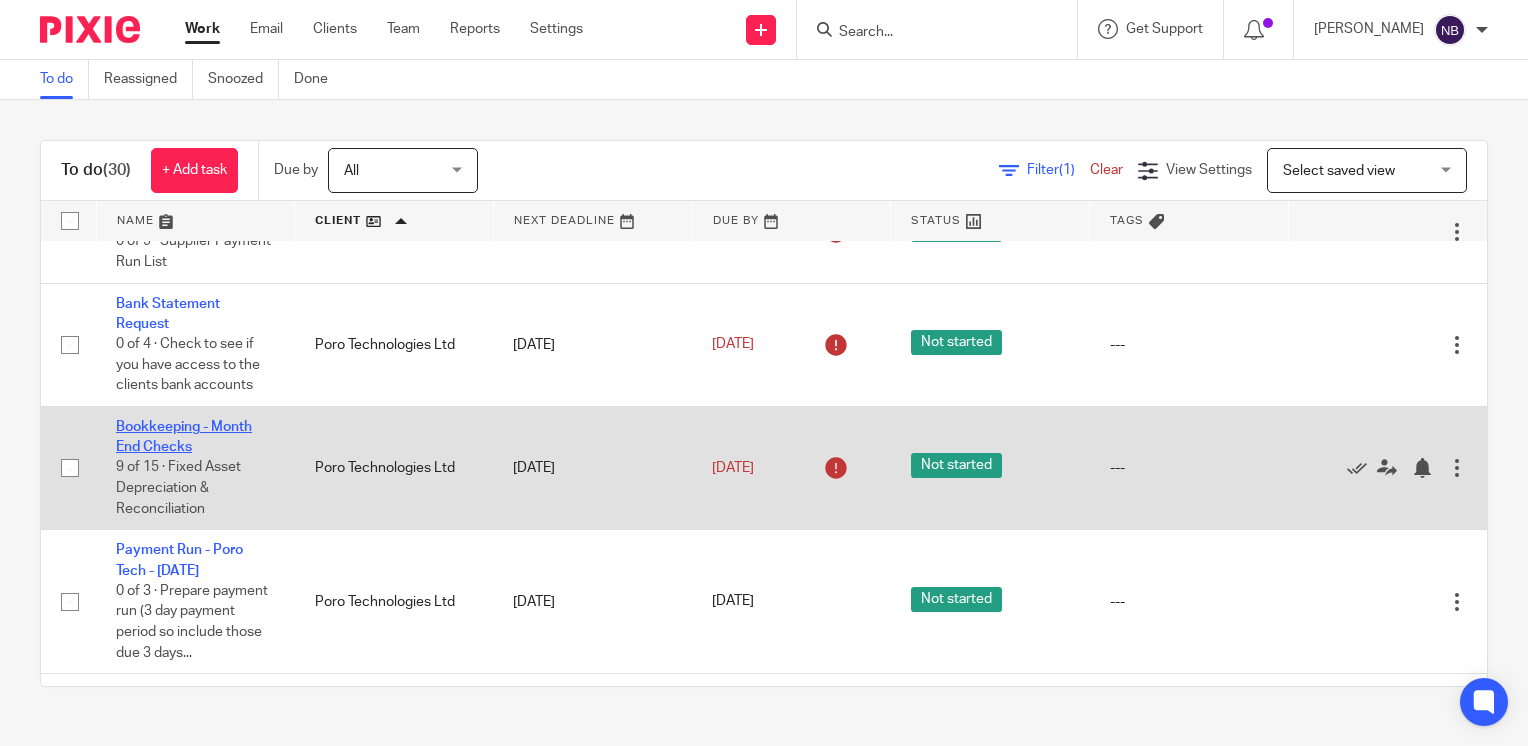 click on "Bookkeeping - Month End Checks" 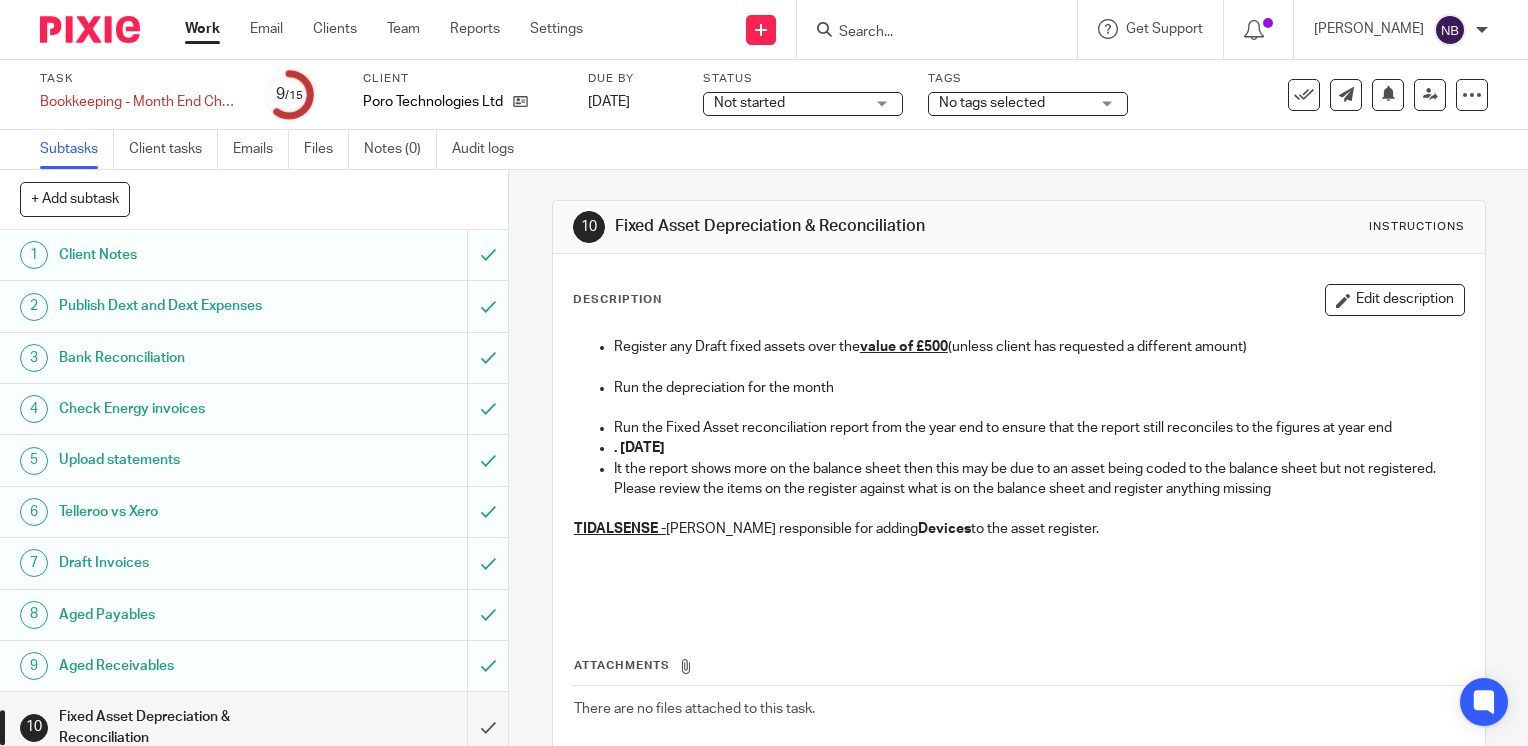 scroll, scrollTop: 0, scrollLeft: 0, axis: both 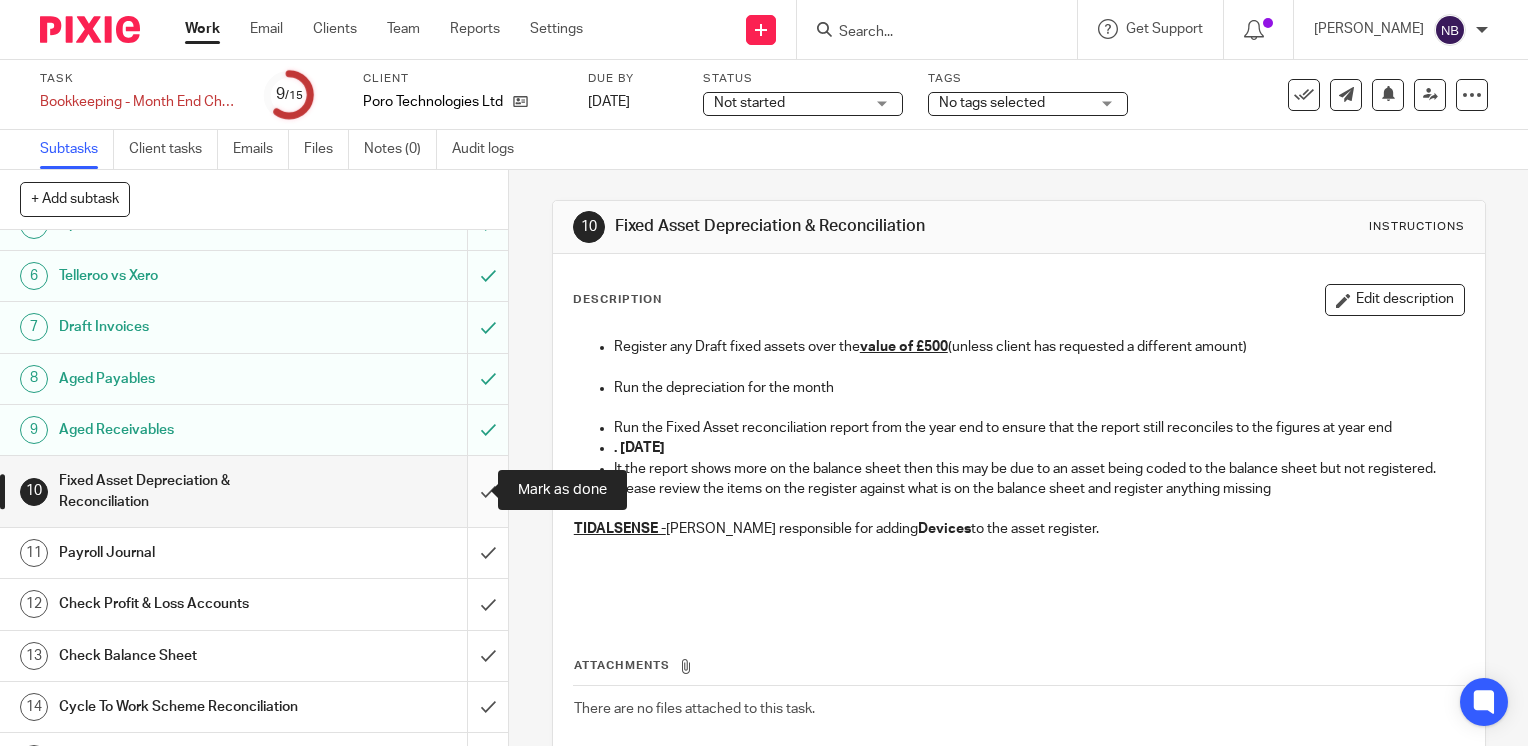 click at bounding box center (254, 491) 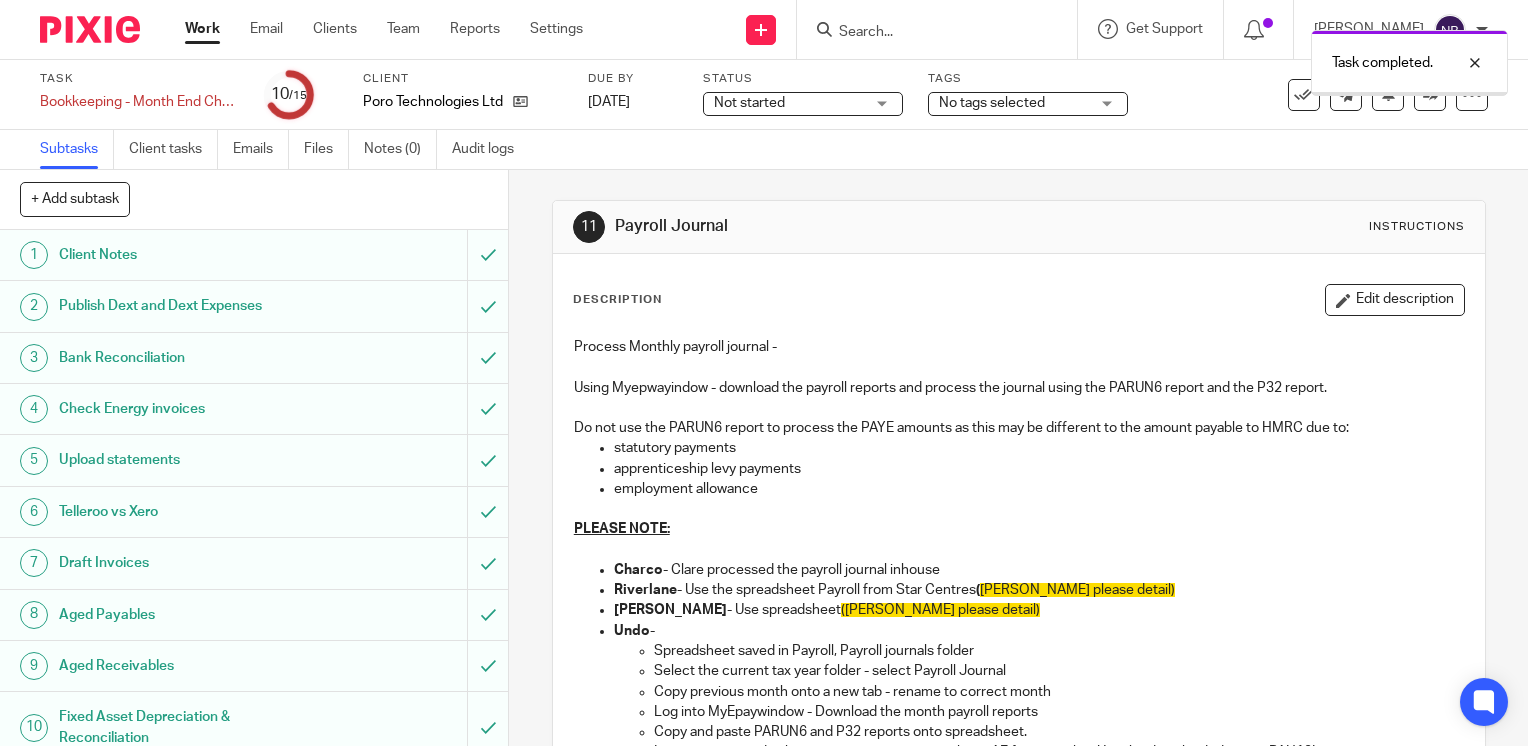 scroll, scrollTop: 0, scrollLeft: 0, axis: both 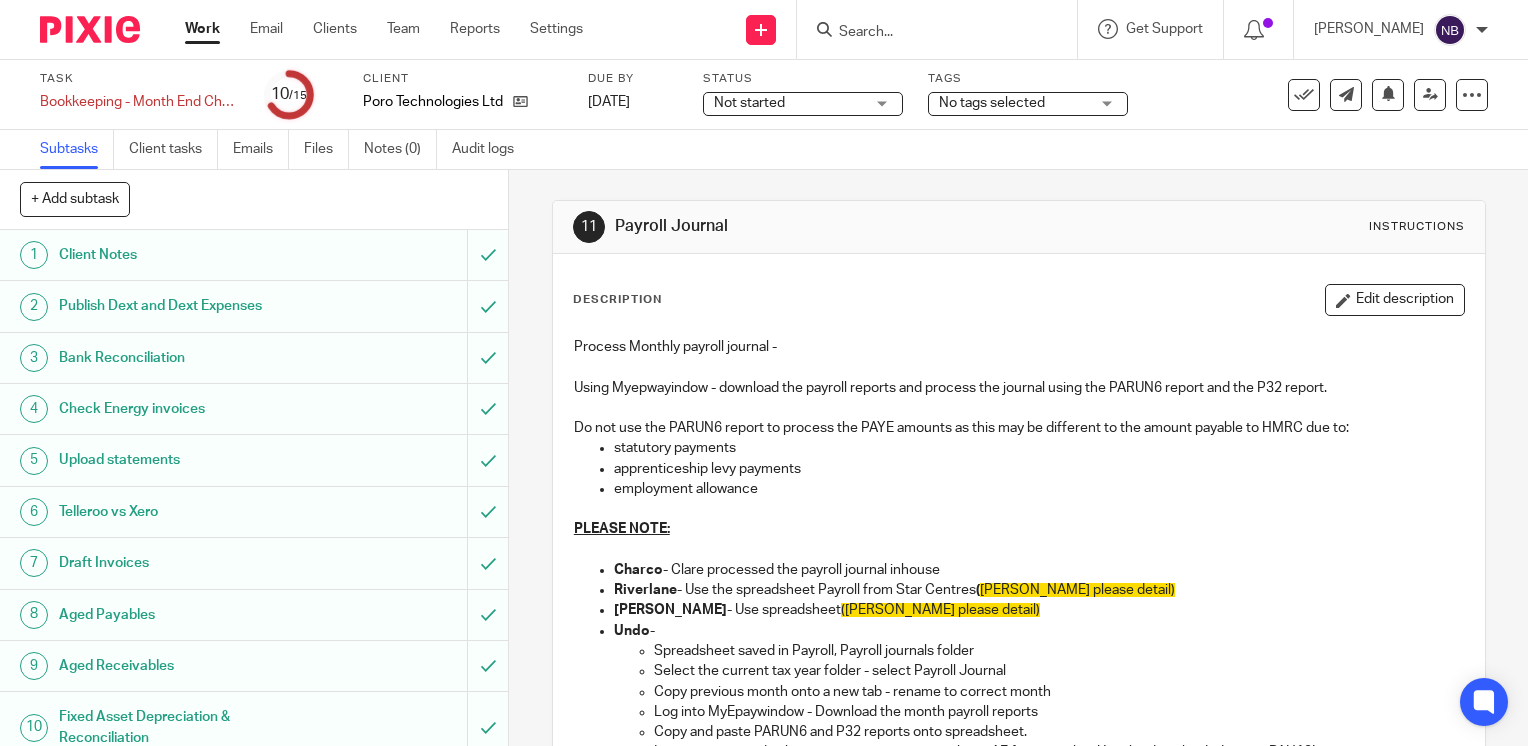 click on "Work" at bounding box center (202, 29) 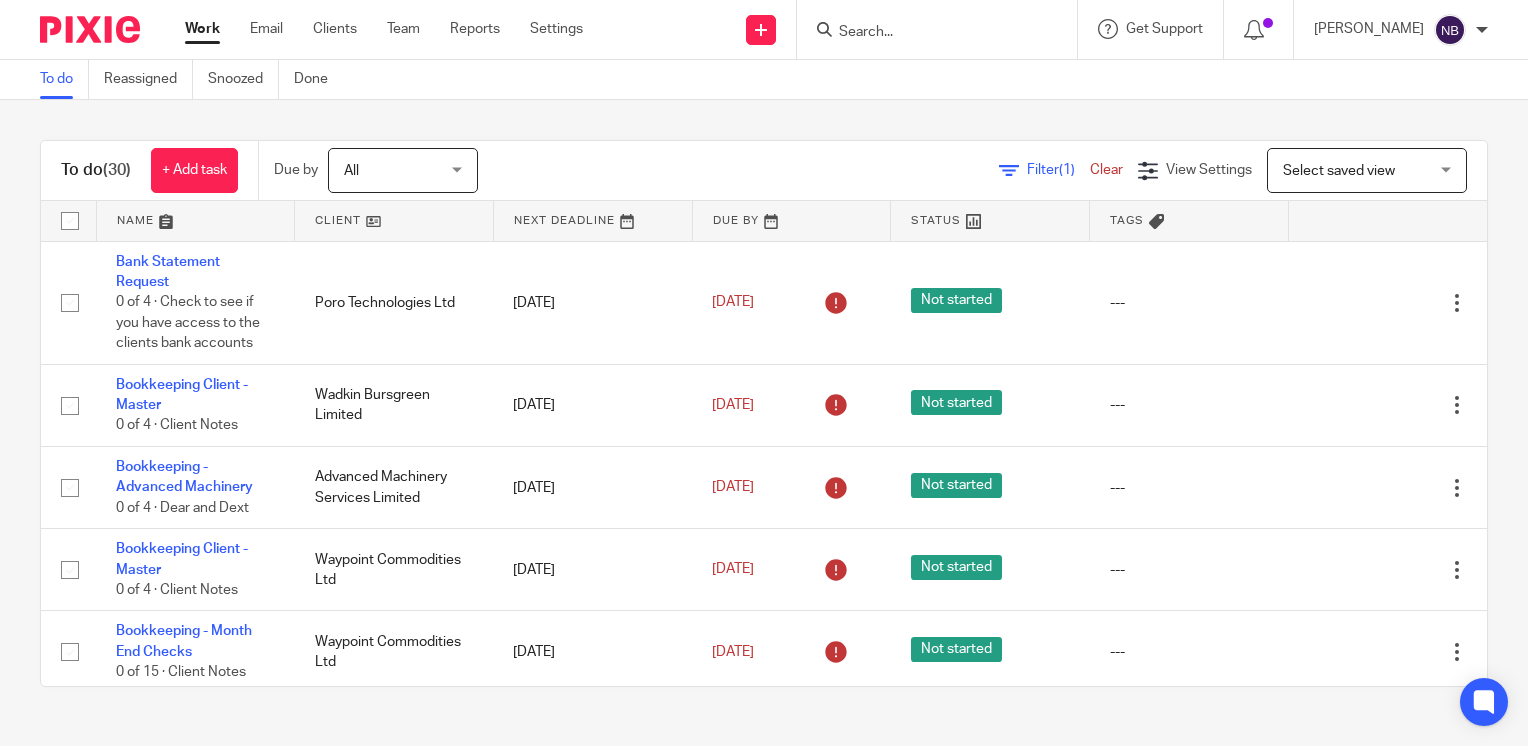 scroll, scrollTop: 0, scrollLeft: 0, axis: both 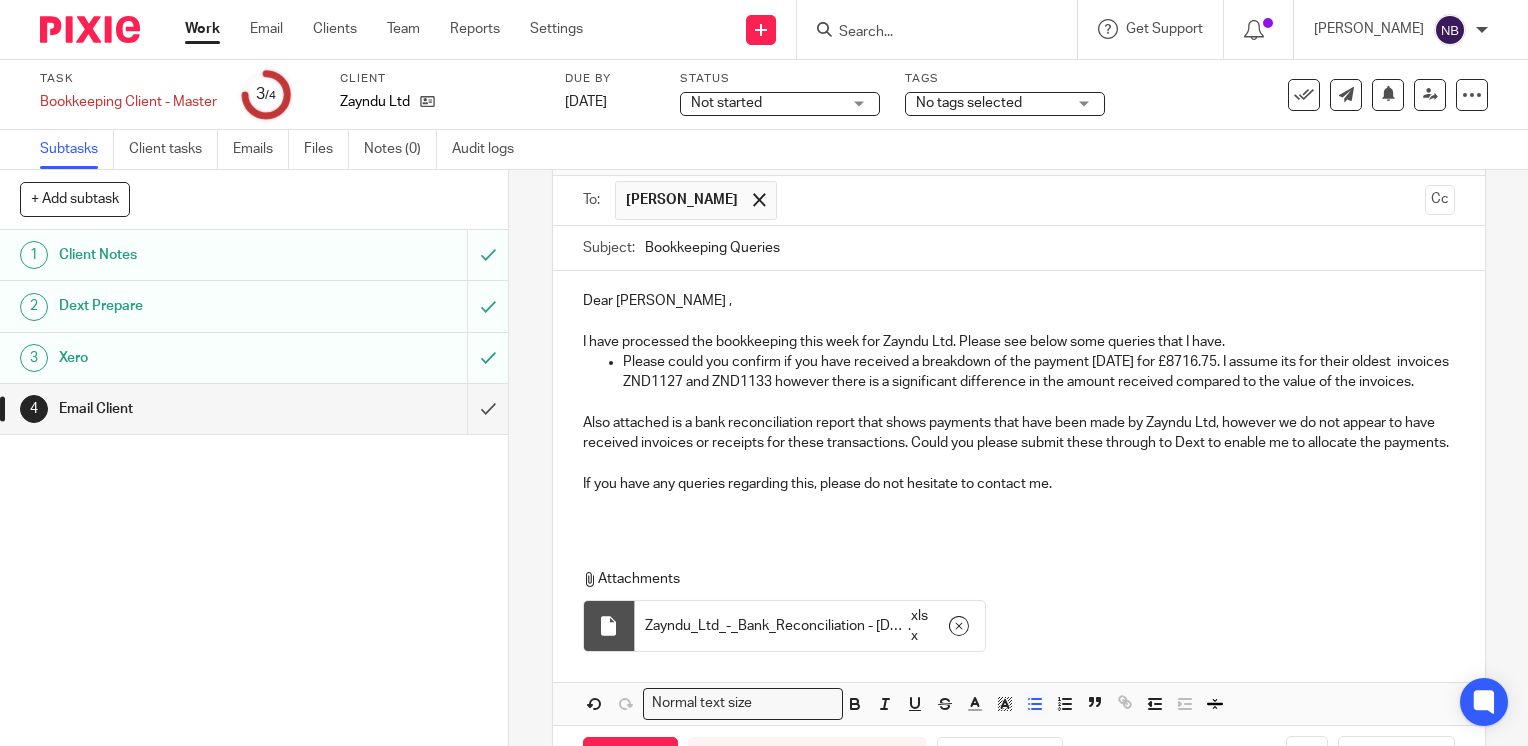 click on "Dear Glen , I have processed the bookkeeping this week for Zayndu Ltd. Please see below some queries that I have. Please could you confirm if you have received a breakdown of the payment 11/07/25 for £8716.75. I assume its for their oldest  invoices ZND1127 and ZND1133 however there is a significant difference in the amount received compared to the value of the invoices.  Also attached is a bank reconciliation report that shows payments that have been made by Zayndu Ltd, however we do not appear to have received invoices or receipts for these transactions. Could you please submit these through to Dext to enable me to allocate the payments. If you have any queries regarding this, please do not hesitate to contact me.           Attachments
Zayndu_Ltd_-_Bank_Reconciliation - 16.07.25 . xlsx
Normal text size
Loading..." at bounding box center (1019, 497) 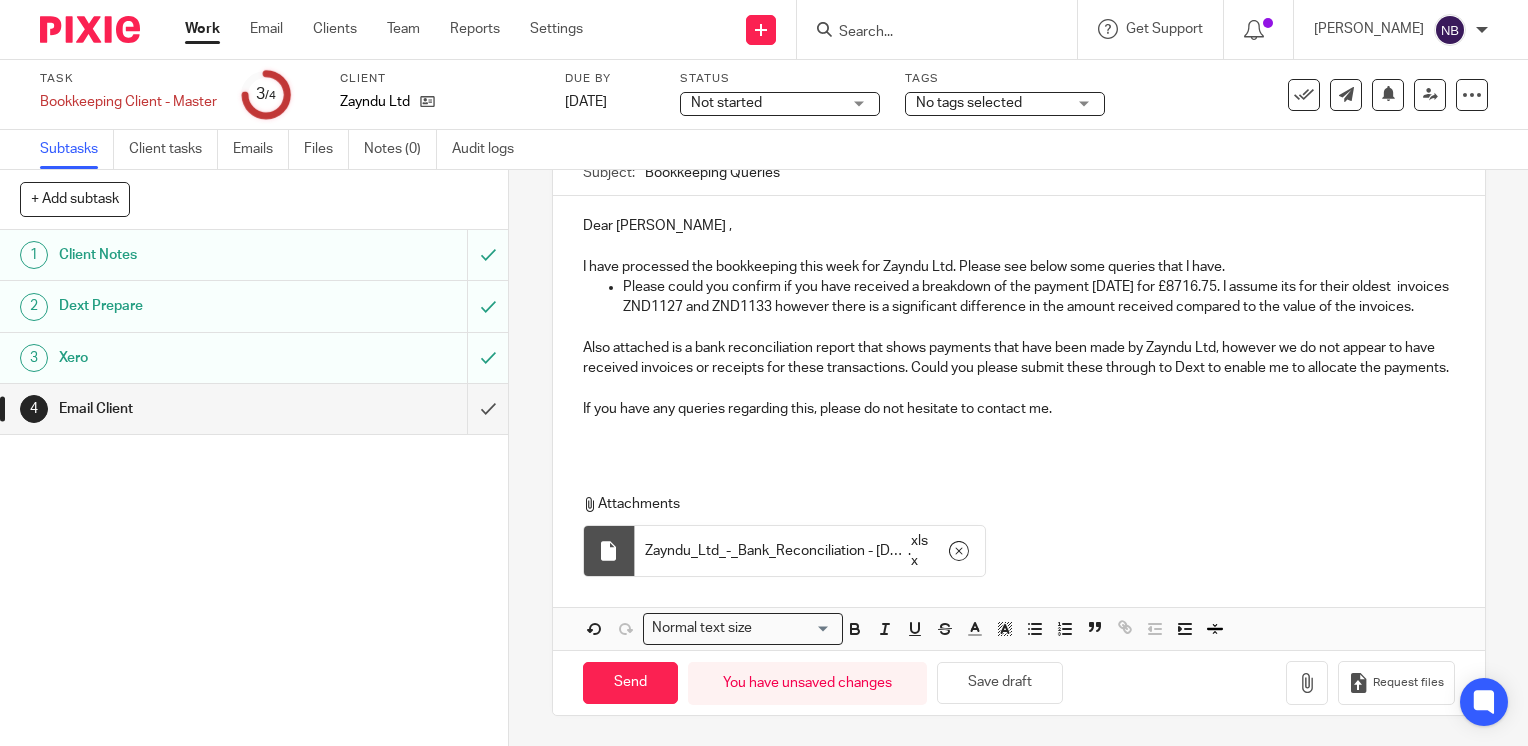 scroll, scrollTop: 242, scrollLeft: 0, axis: vertical 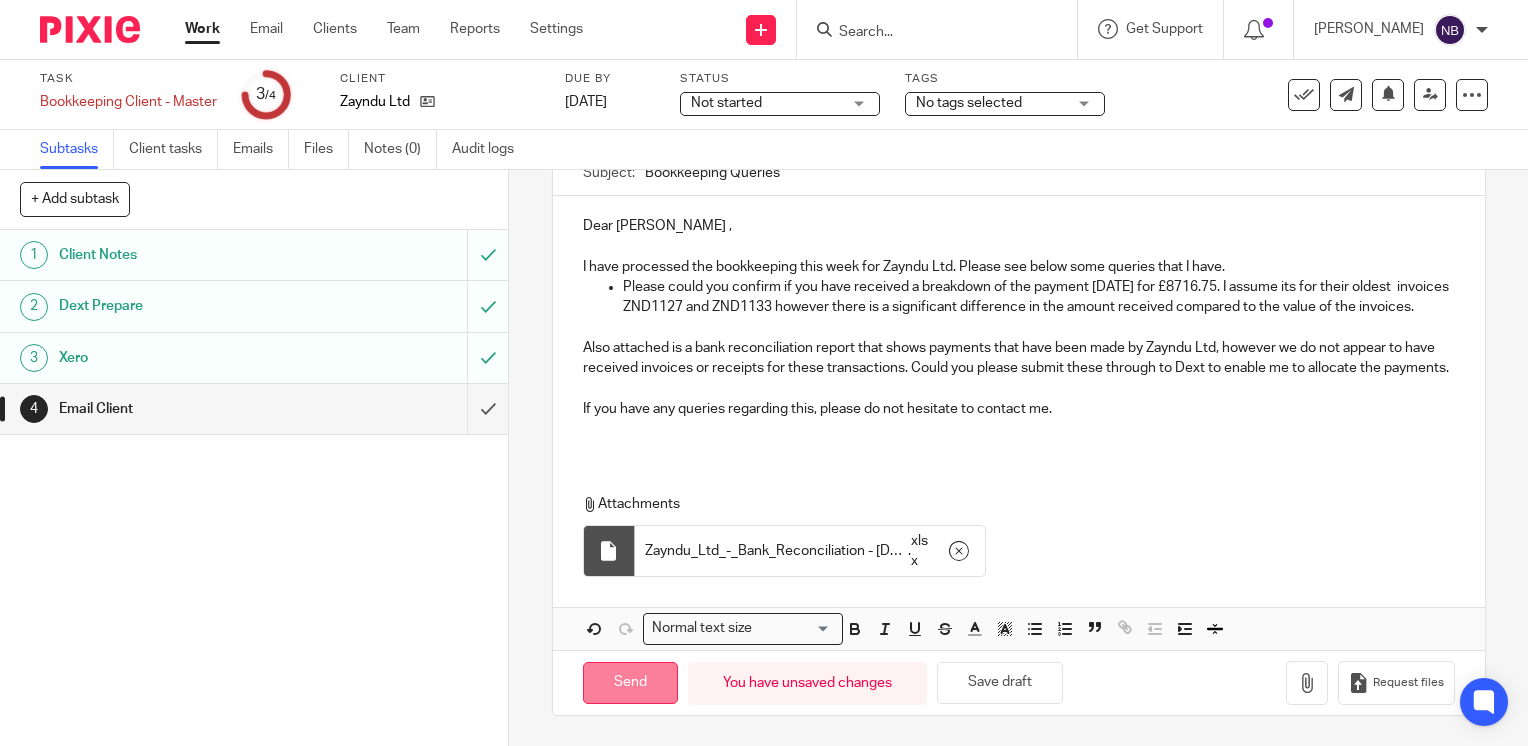 click on "Send" at bounding box center (630, 683) 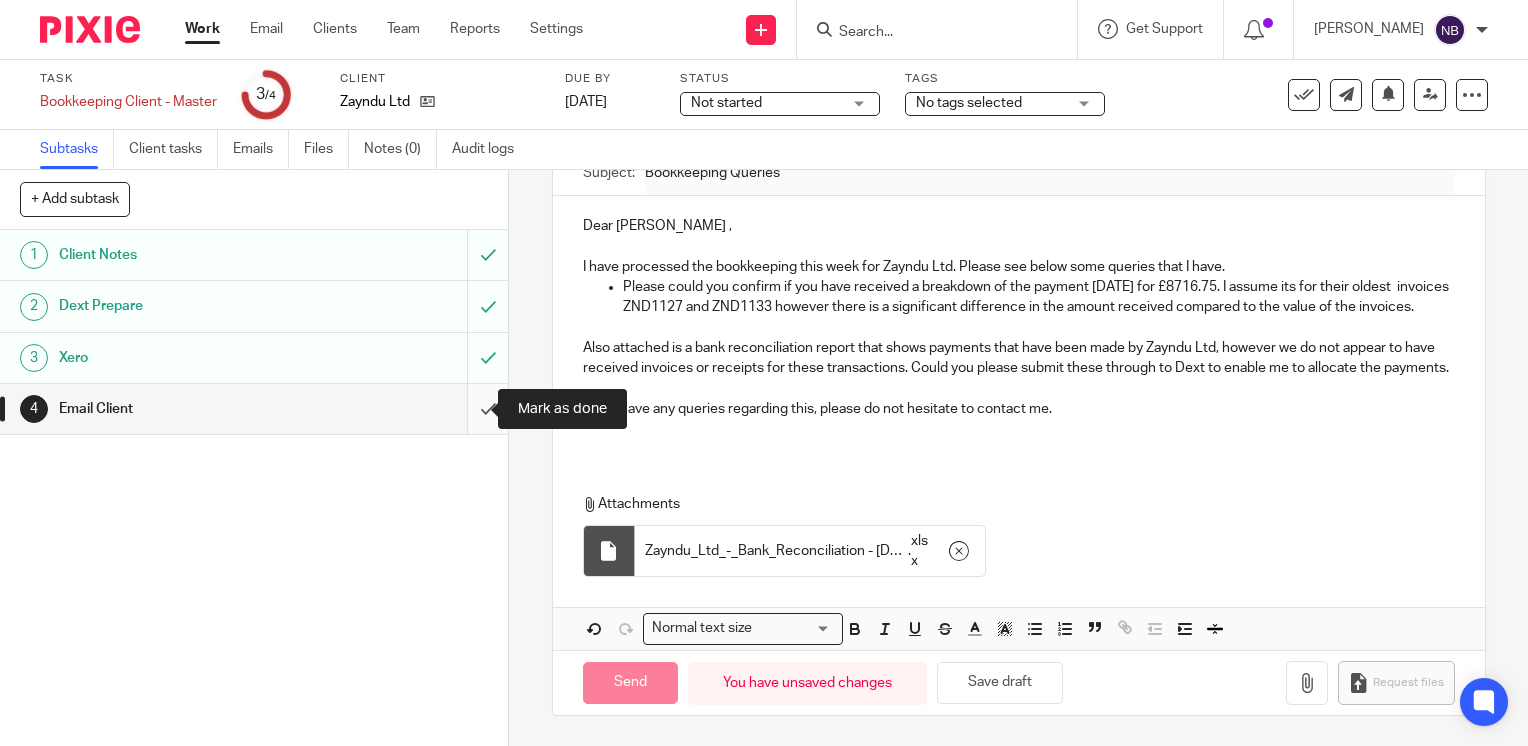 click at bounding box center [254, 409] 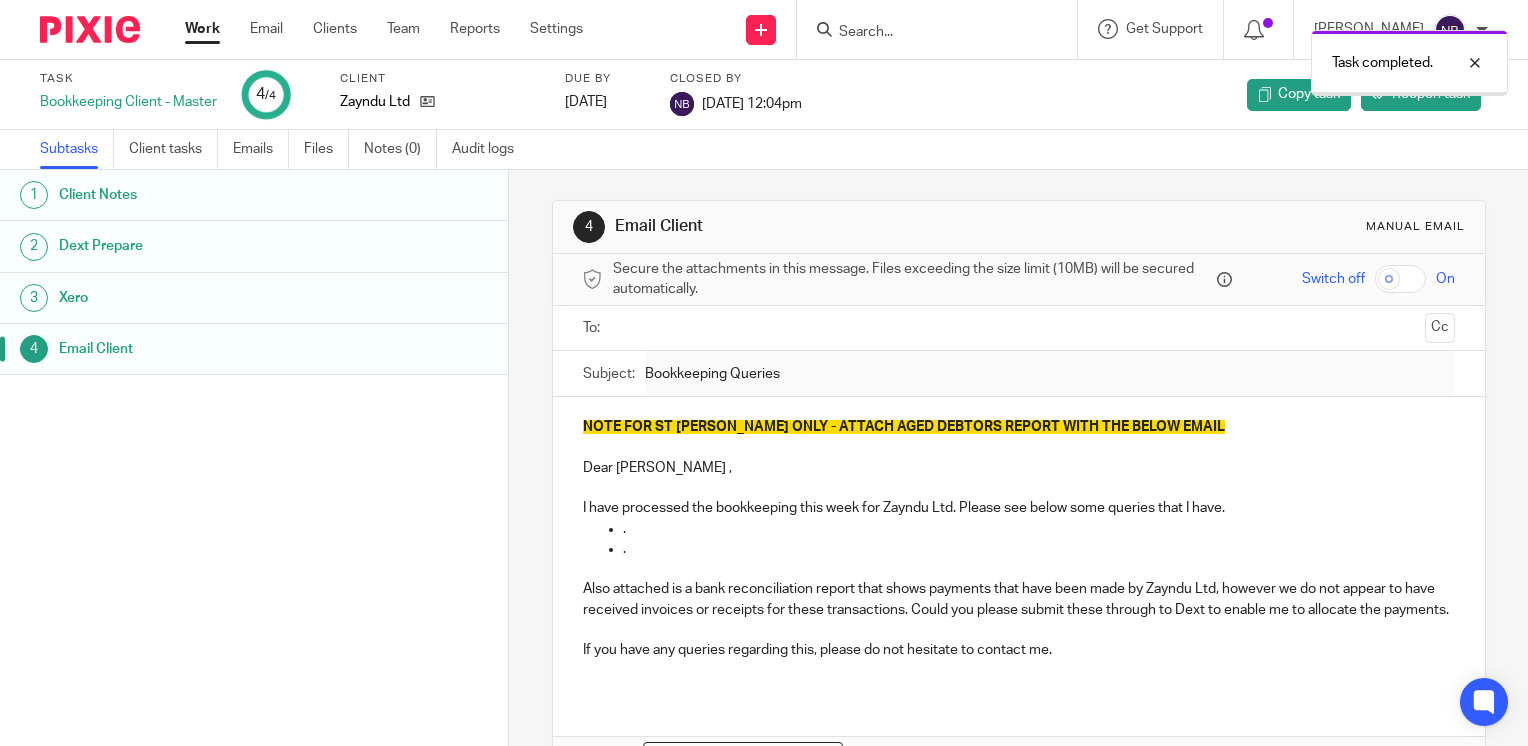 scroll, scrollTop: 0, scrollLeft: 0, axis: both 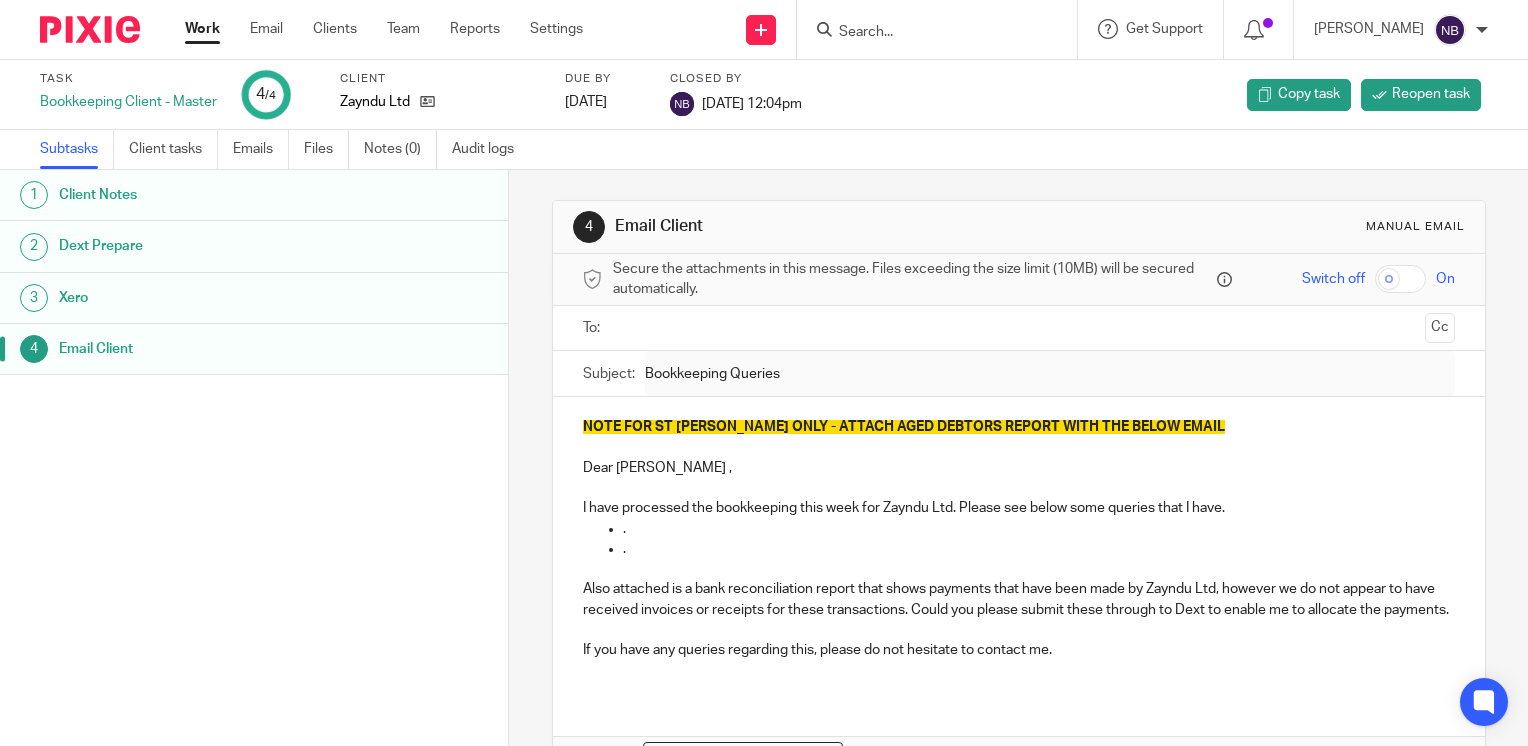 click on "Work" at bounding box center [202, 29] 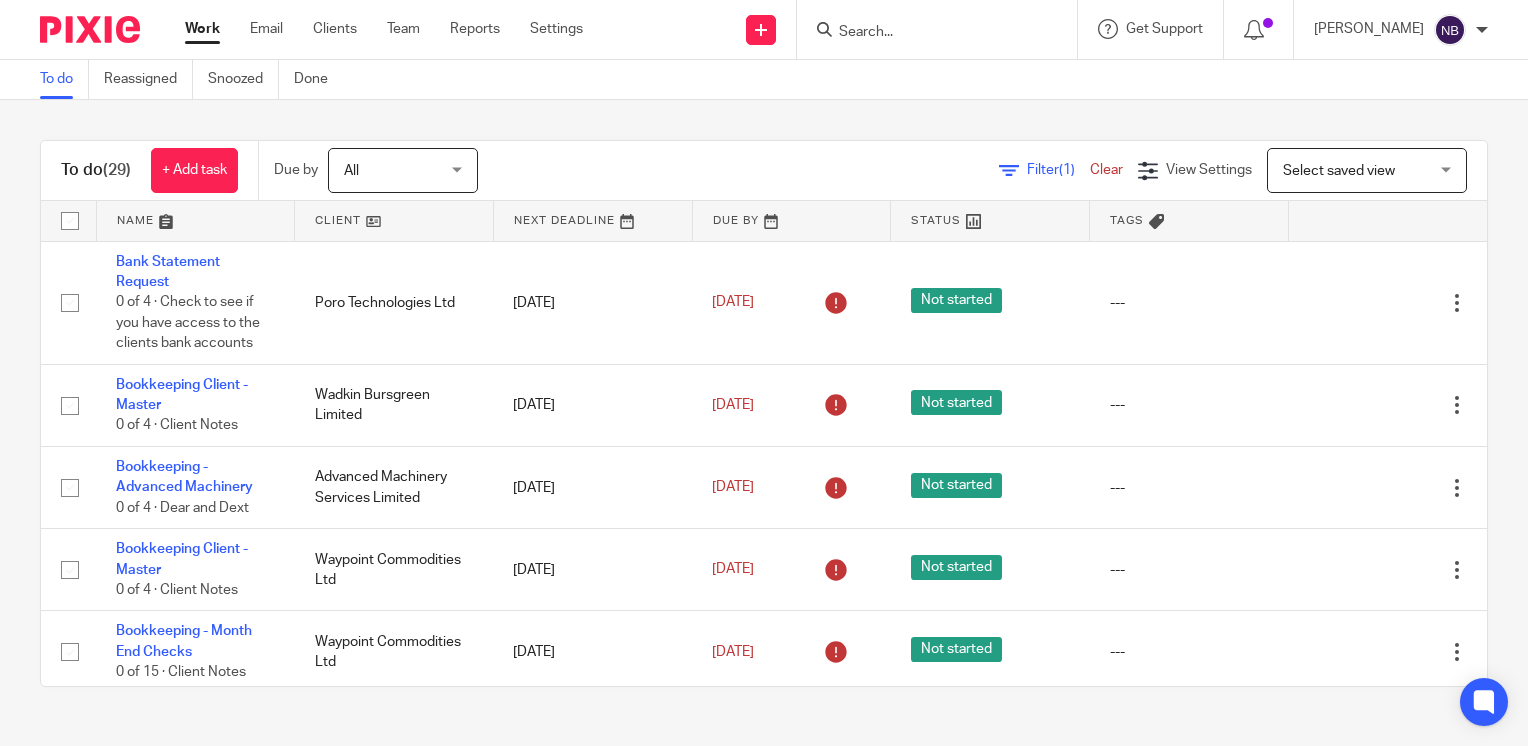 scroll, scrollTop: 0, scrollLeft: 0, axis: both 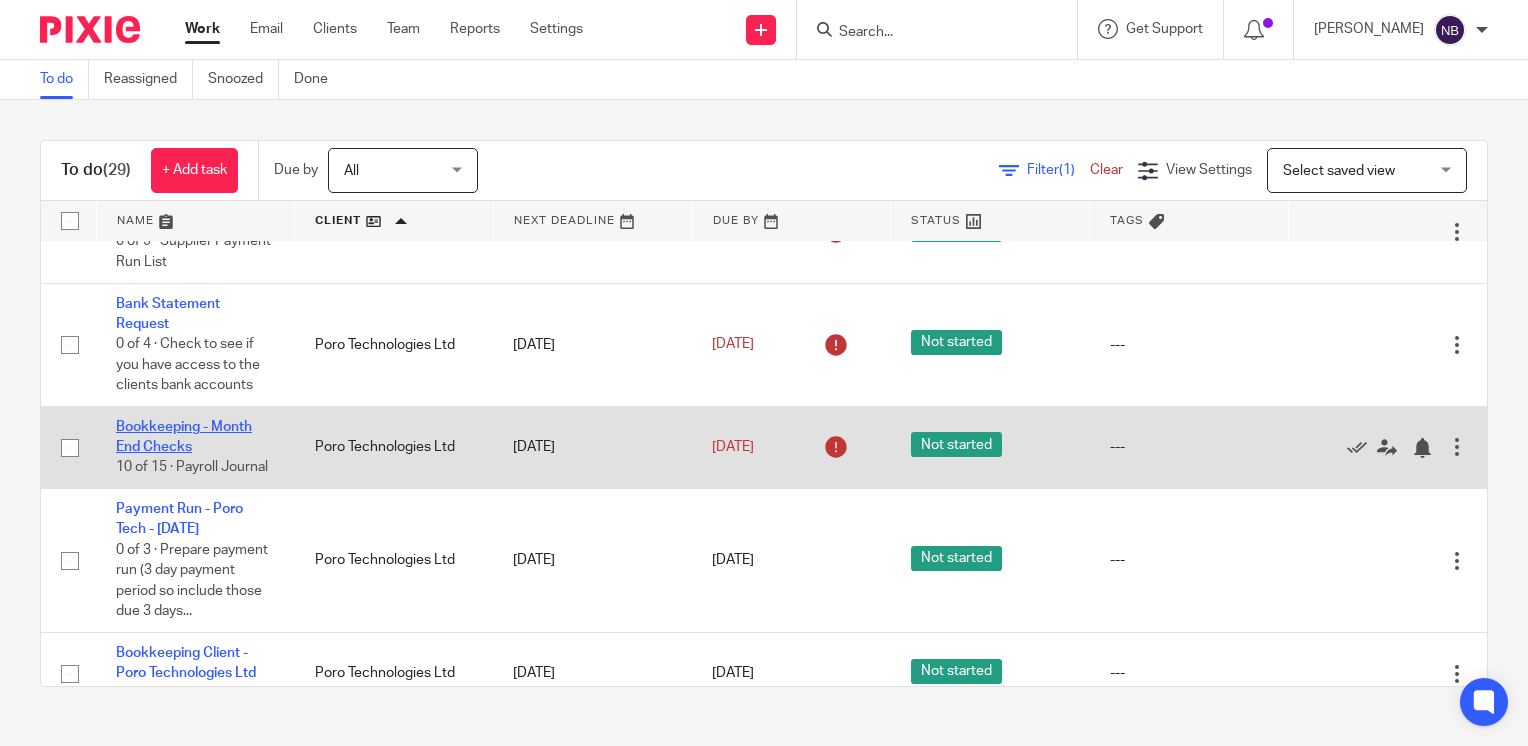 click on "Bookkeeping - Month End Checks" 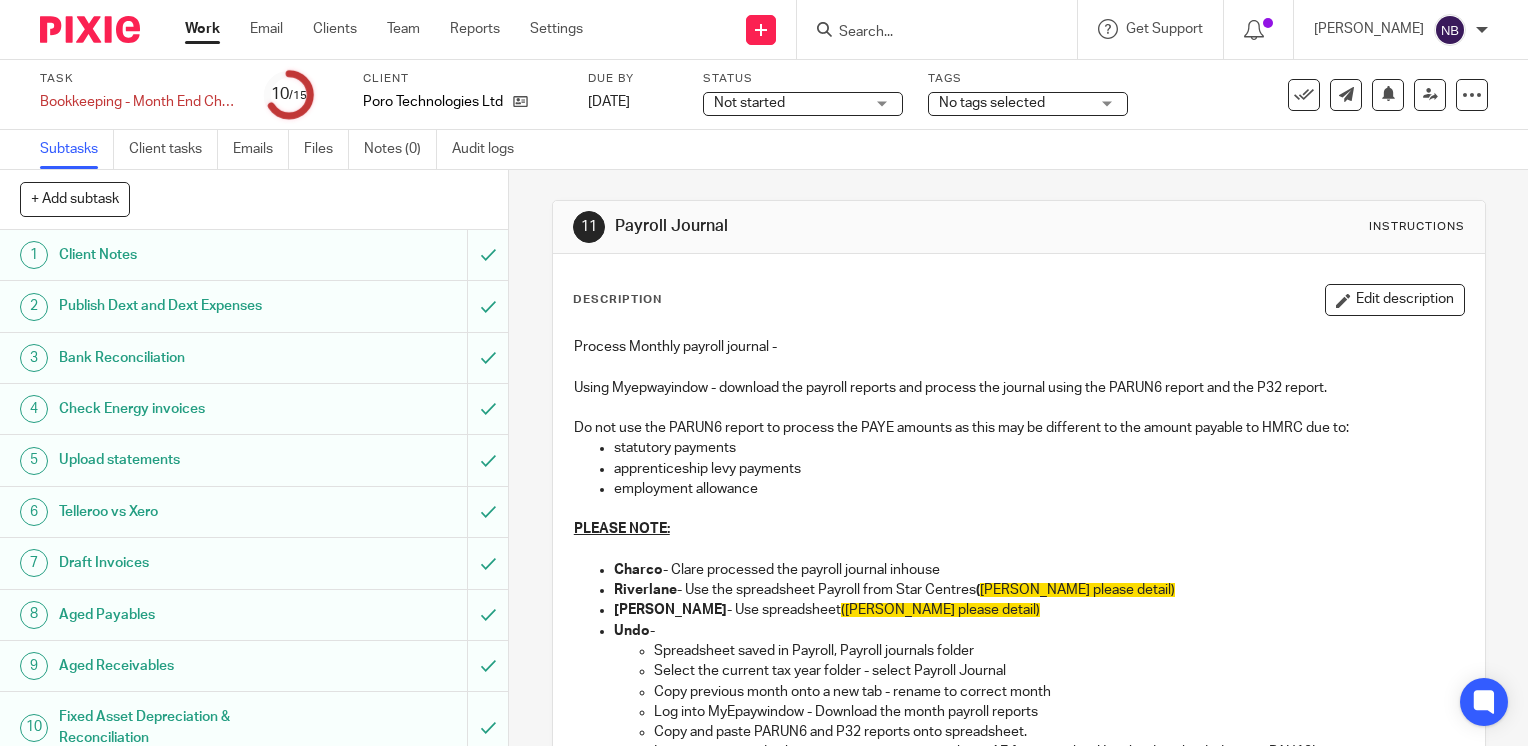 scroll, scrollTop: 0, scrollLeft: 0, axis: both 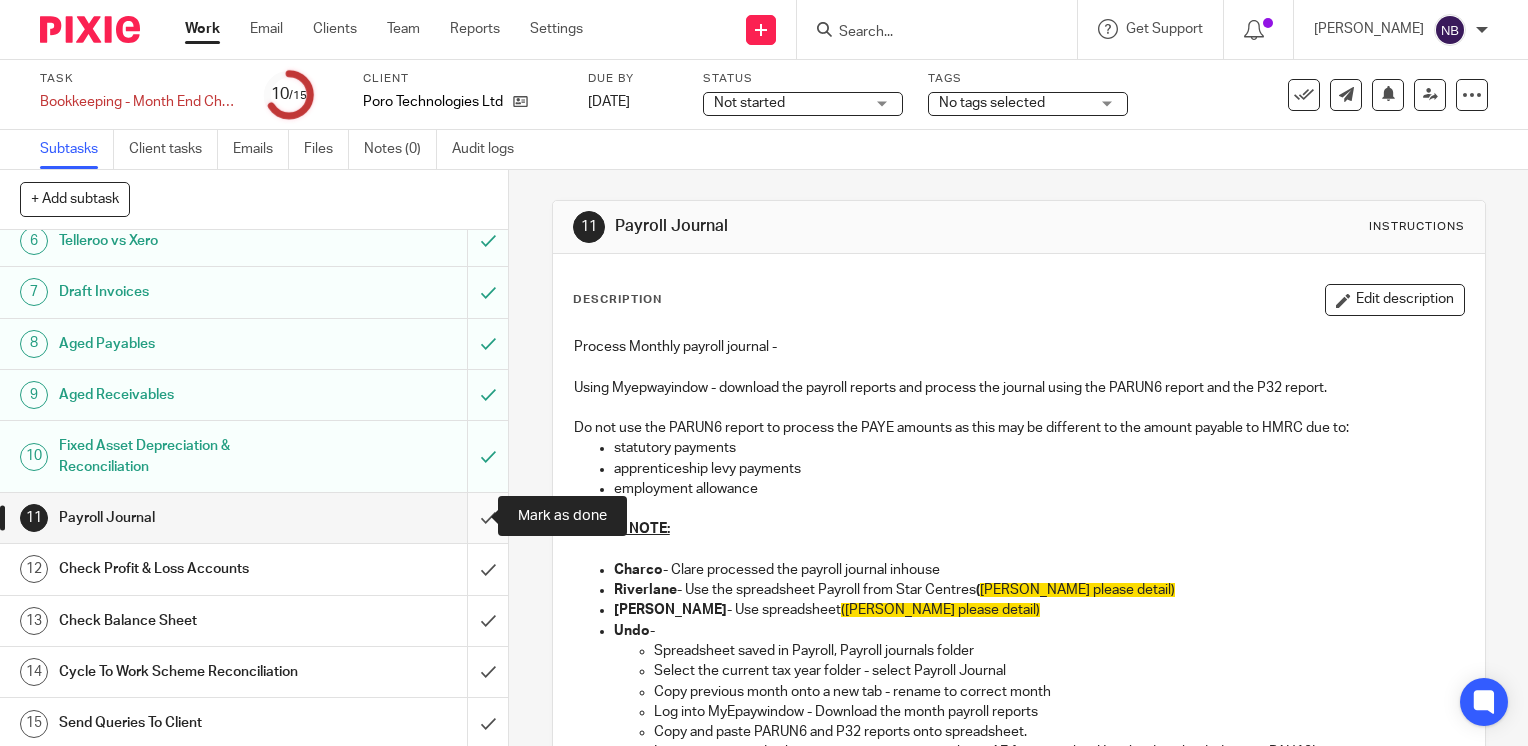 click at bounding box center [254, 518] 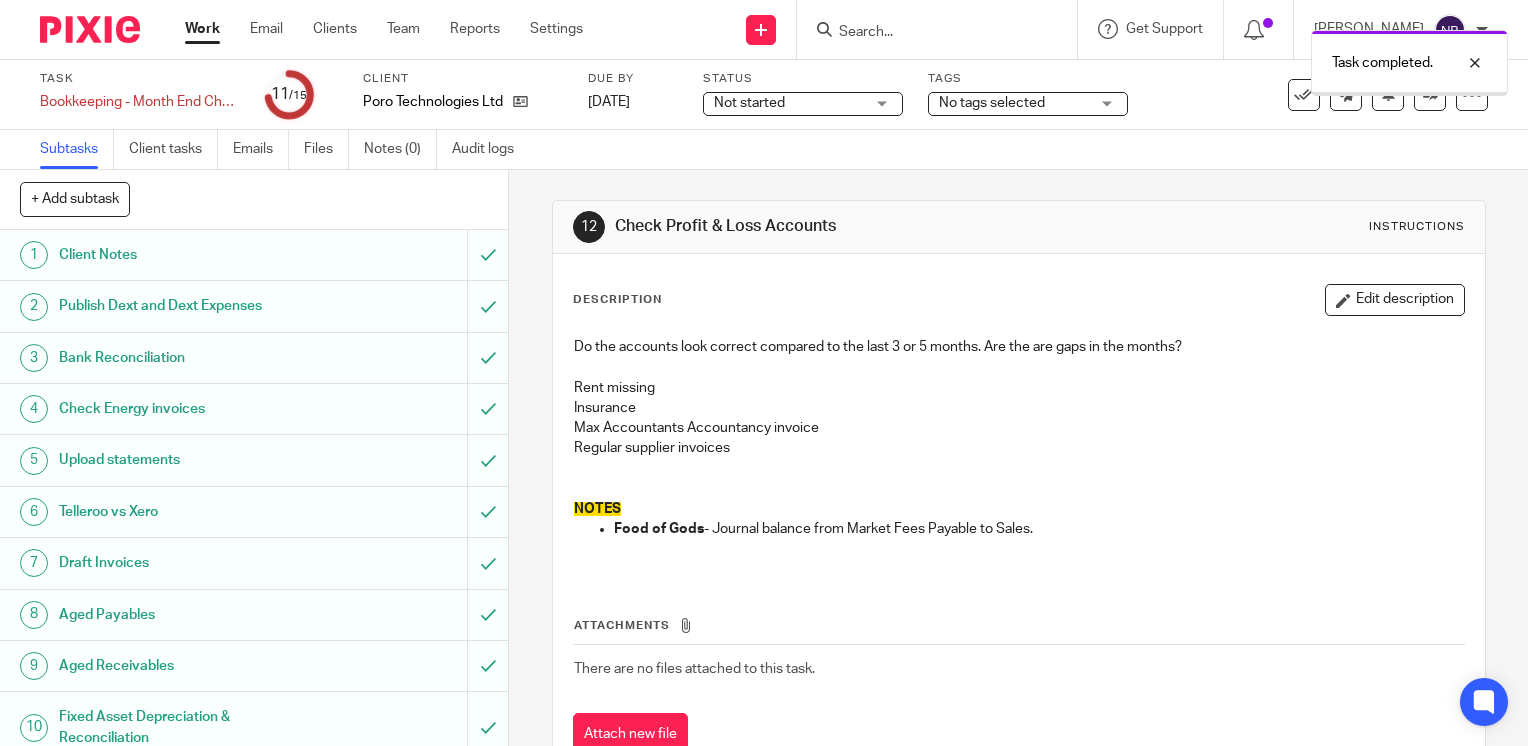 scroll, scrollTop: 0, scrollLeft: 0, axis: both 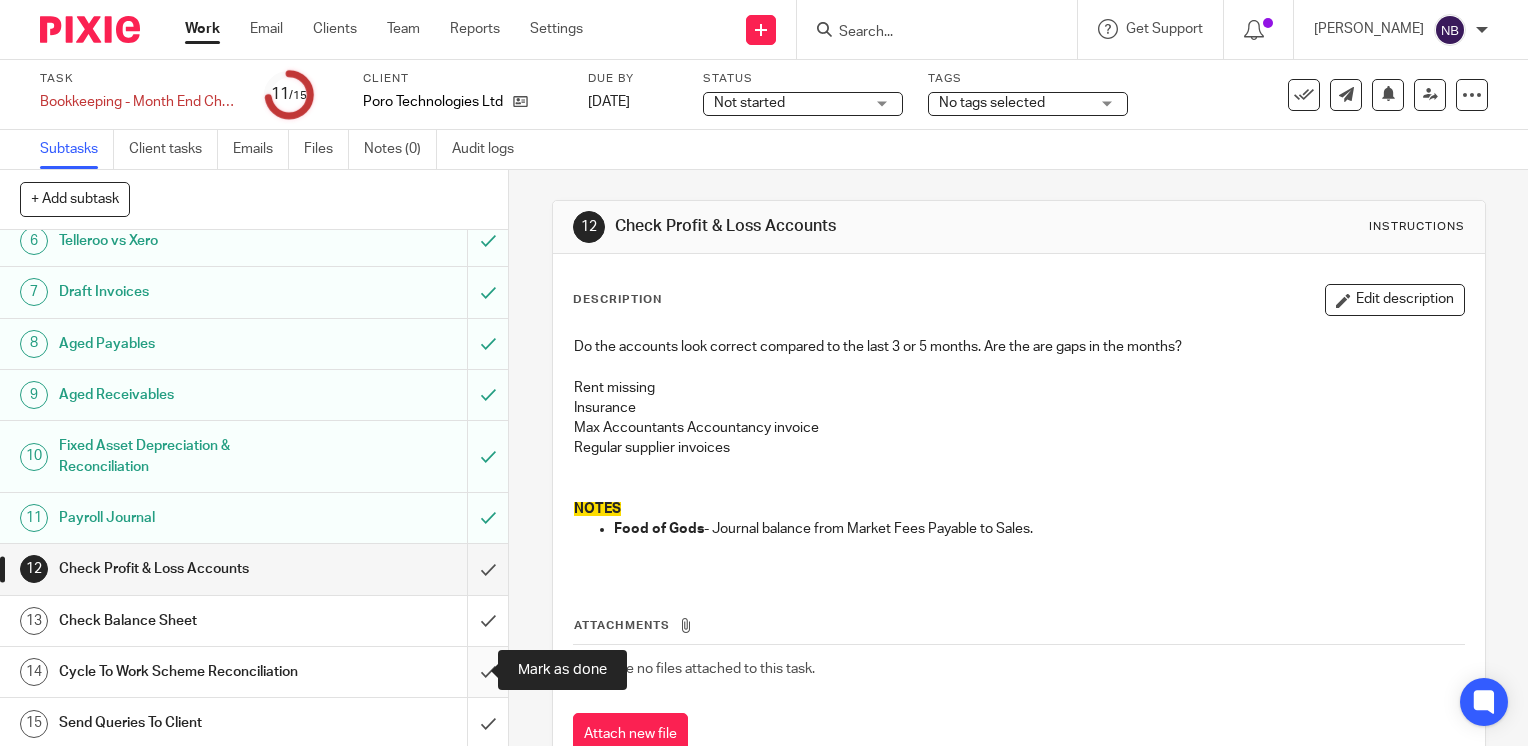 click at bounding box center [254, 672] 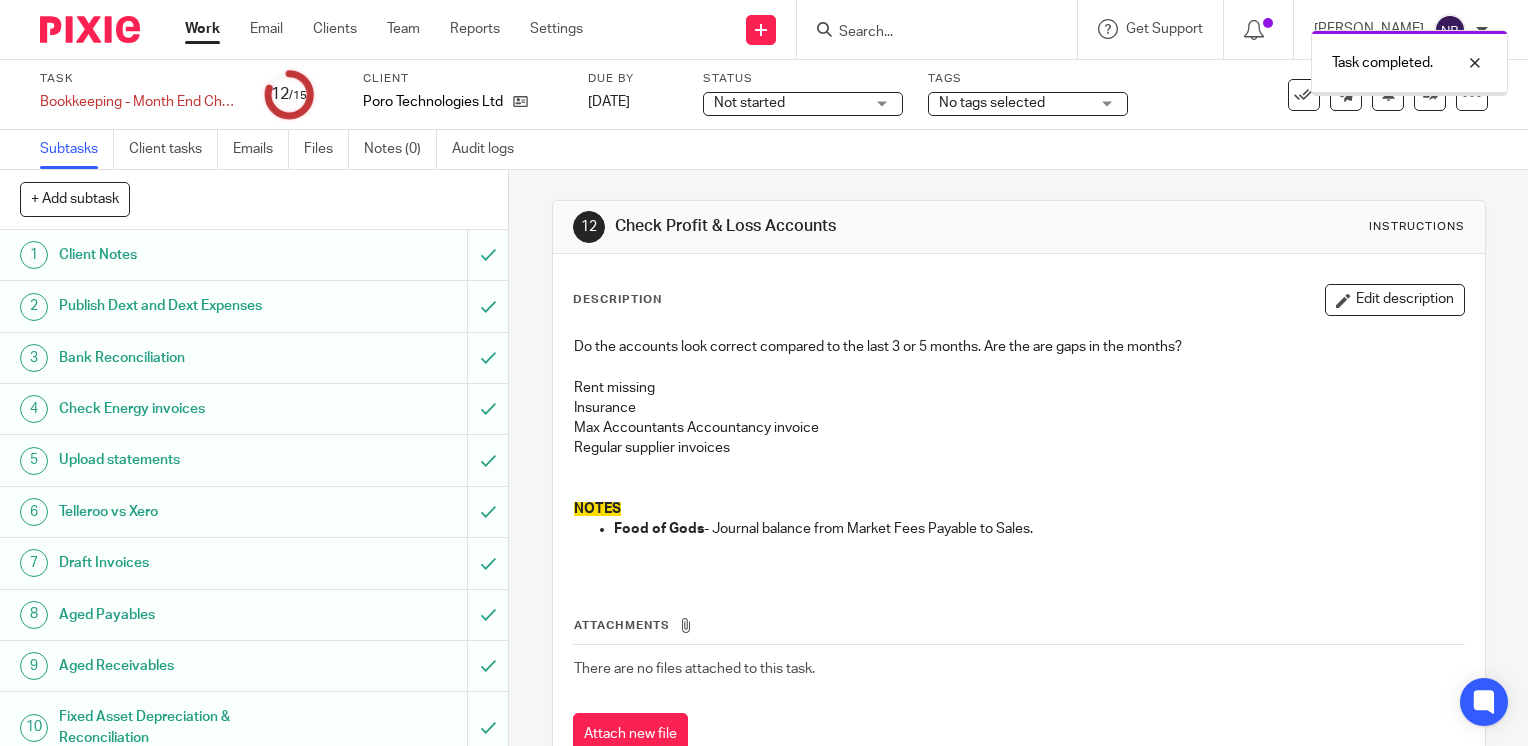 scroll, scrollTop: 0, scrollLeft: 0, axis: both 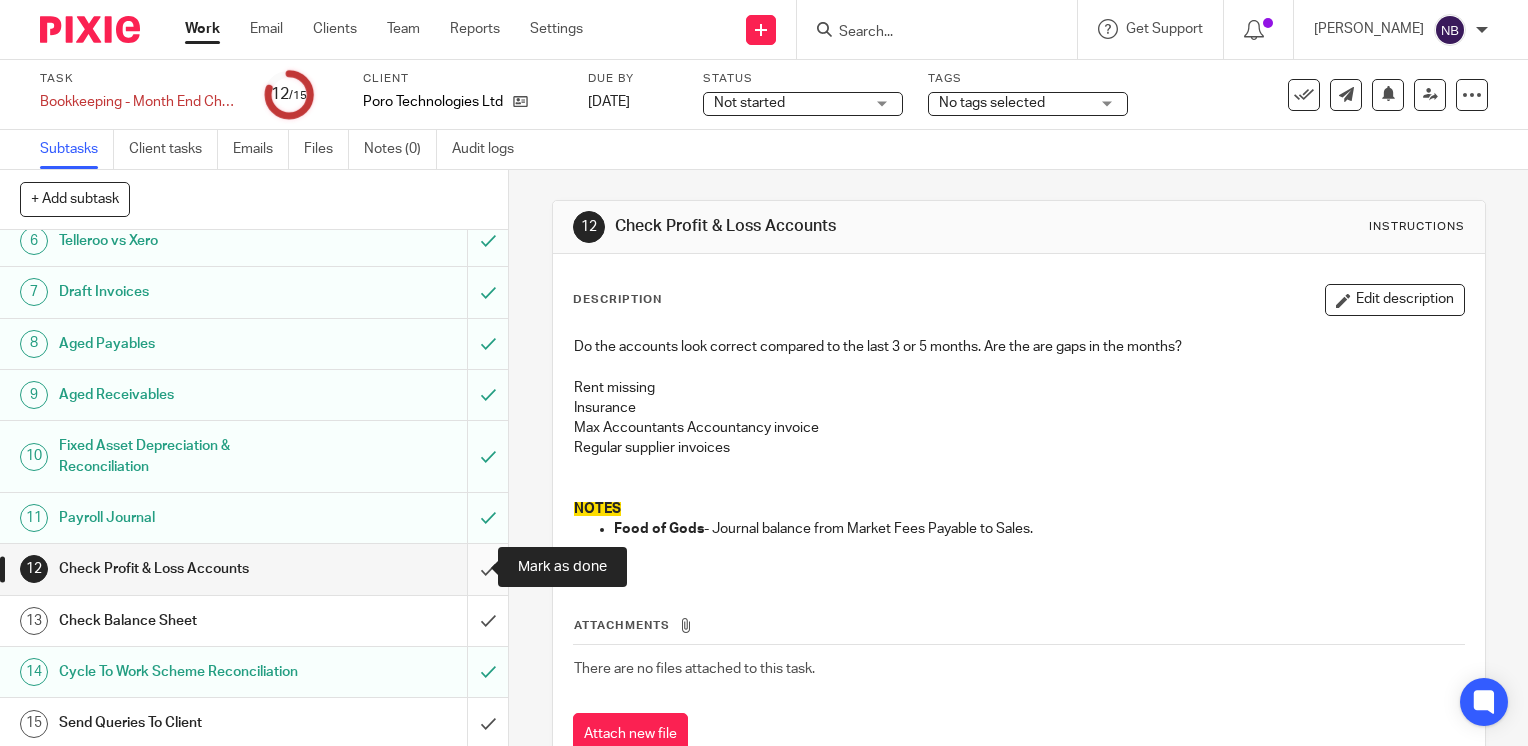 click at bounding box center (254, 569) 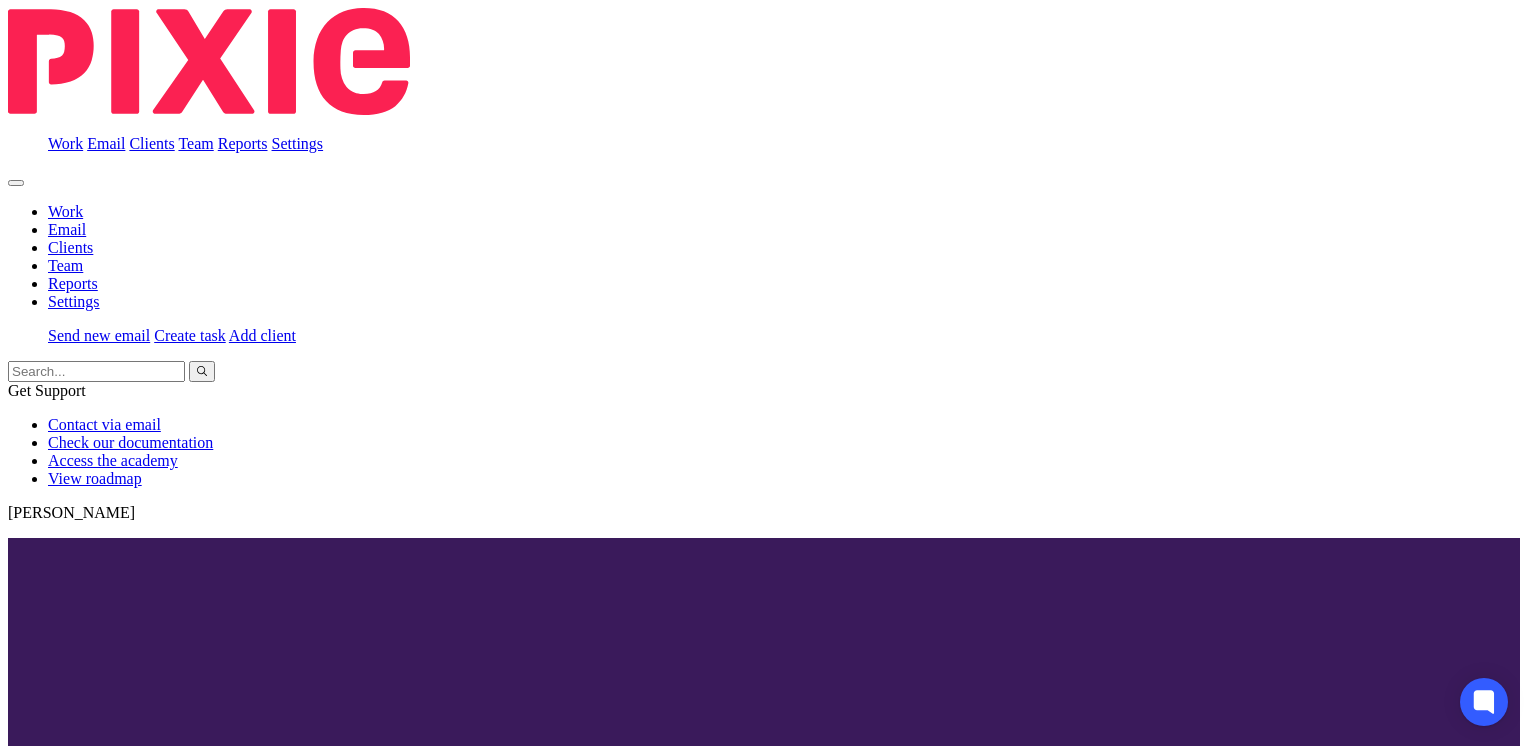 scroll, scrollTop: 0, scrollLeft: 0, axis: both 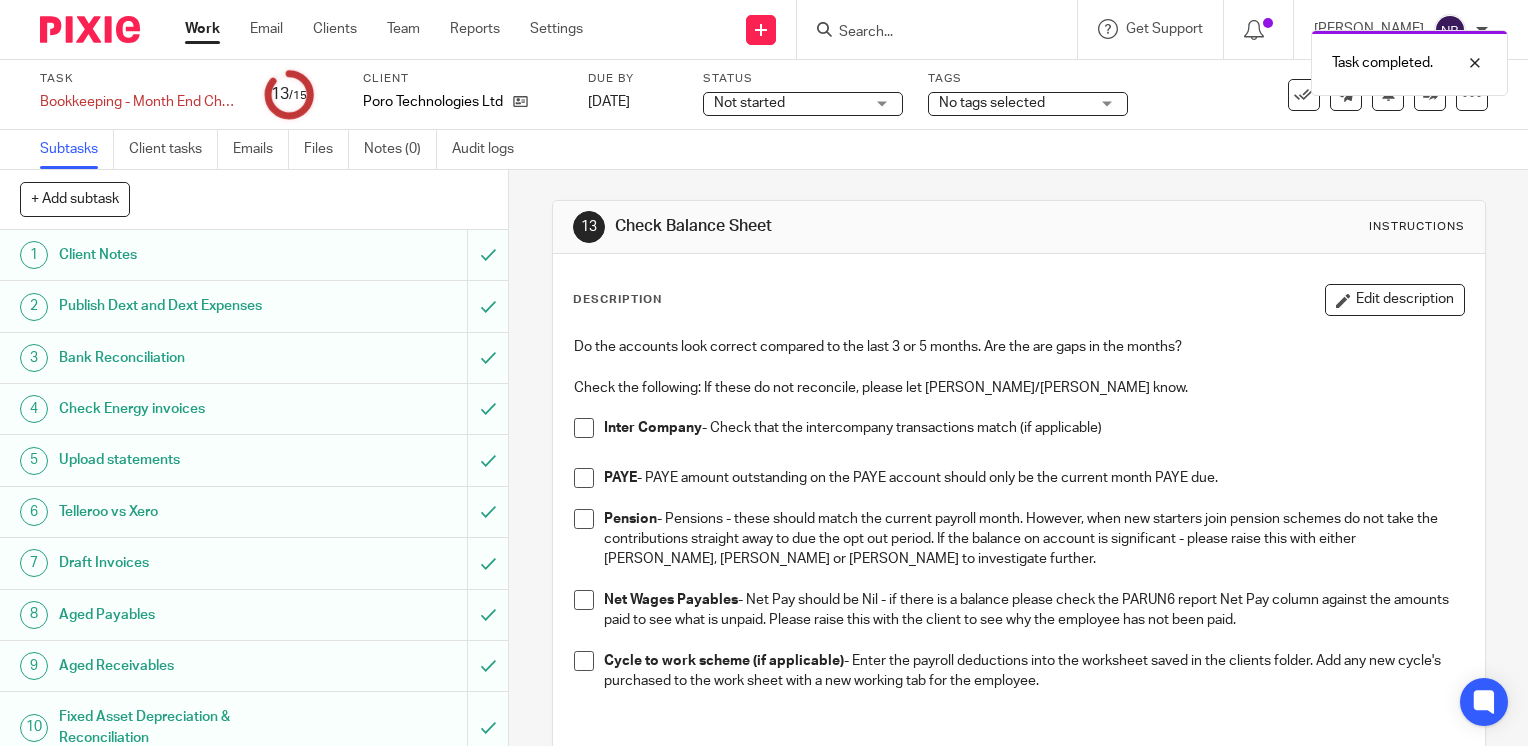 click at bounding box center (584, 428) 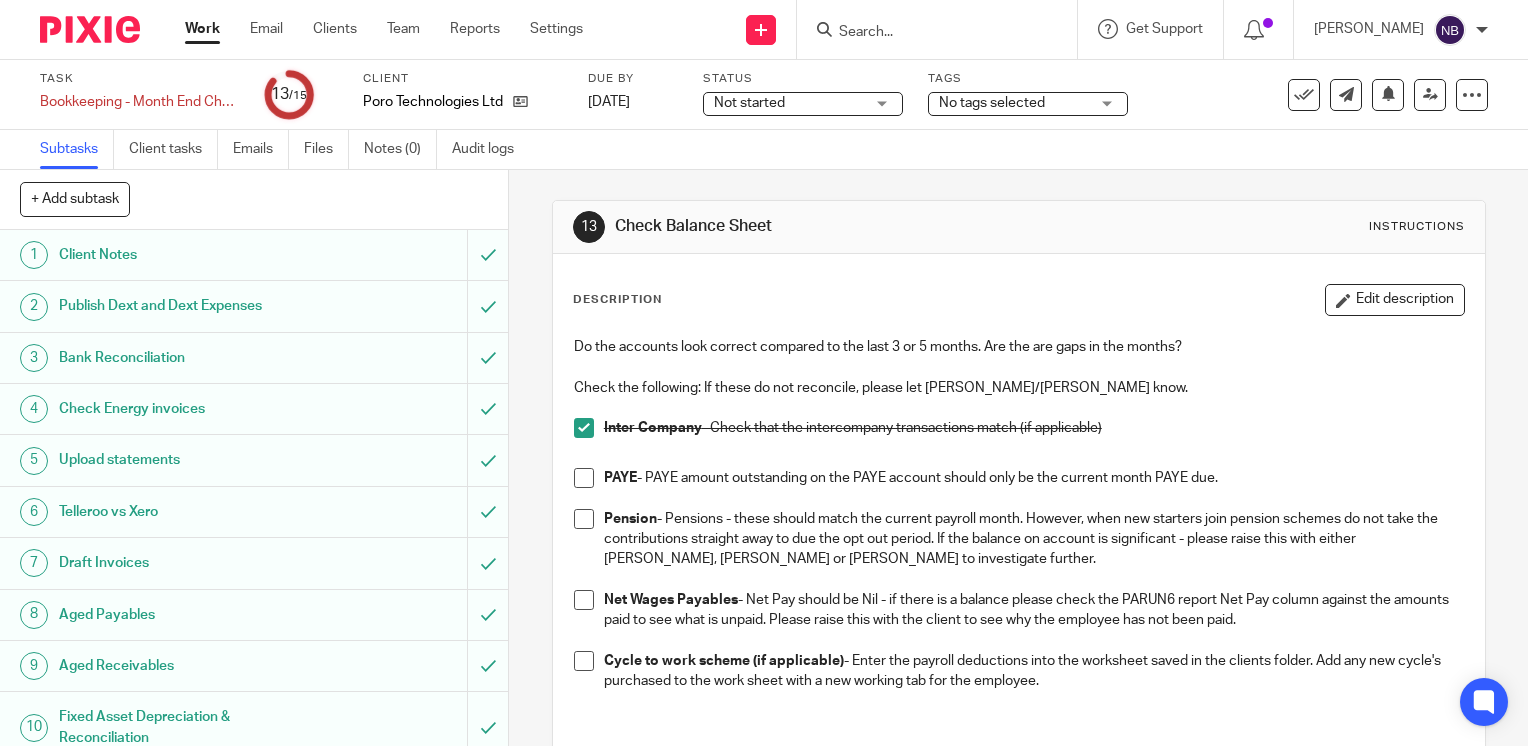 click at bounding box center (584, 478) 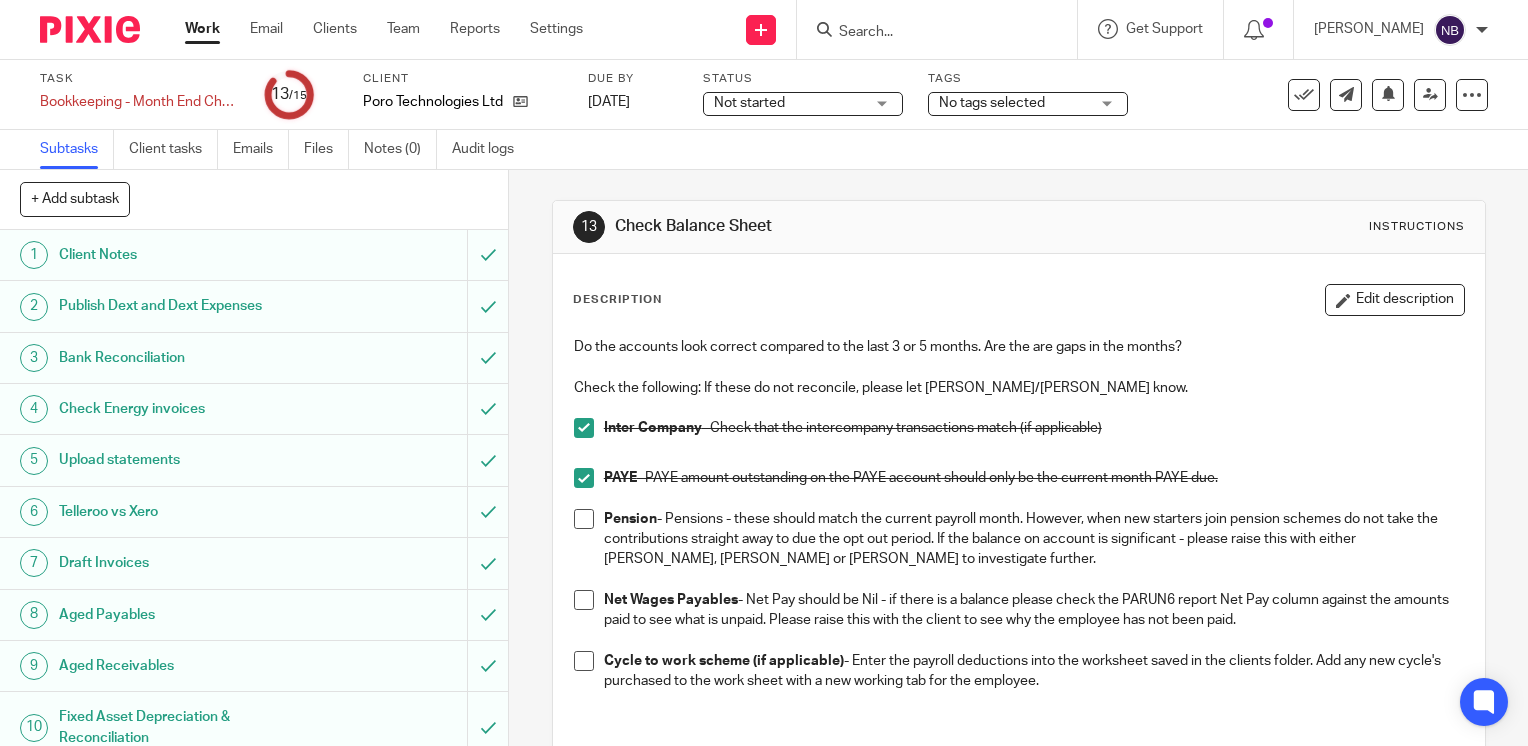 click at bounding box center (584, 519) 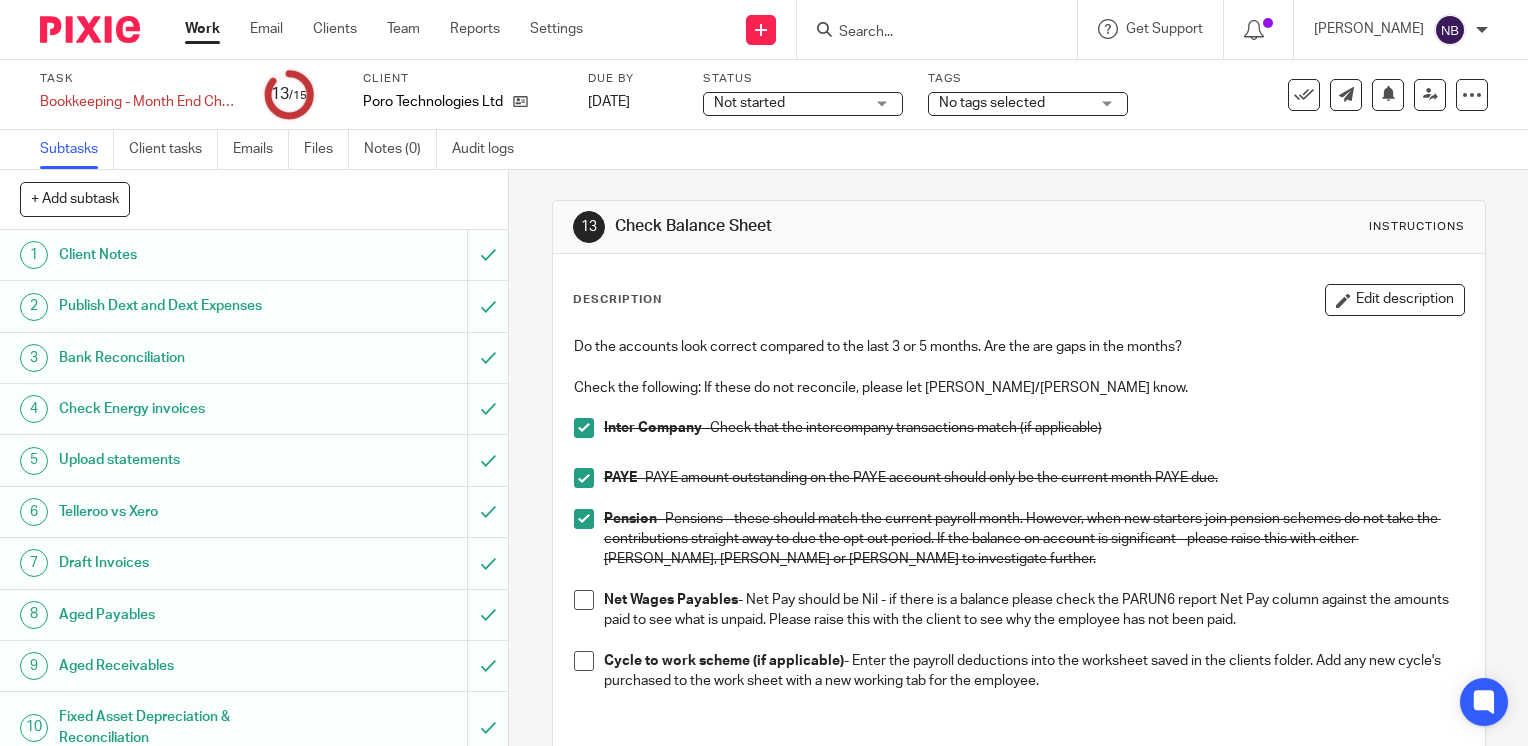 click at bounding box center (584, 600) 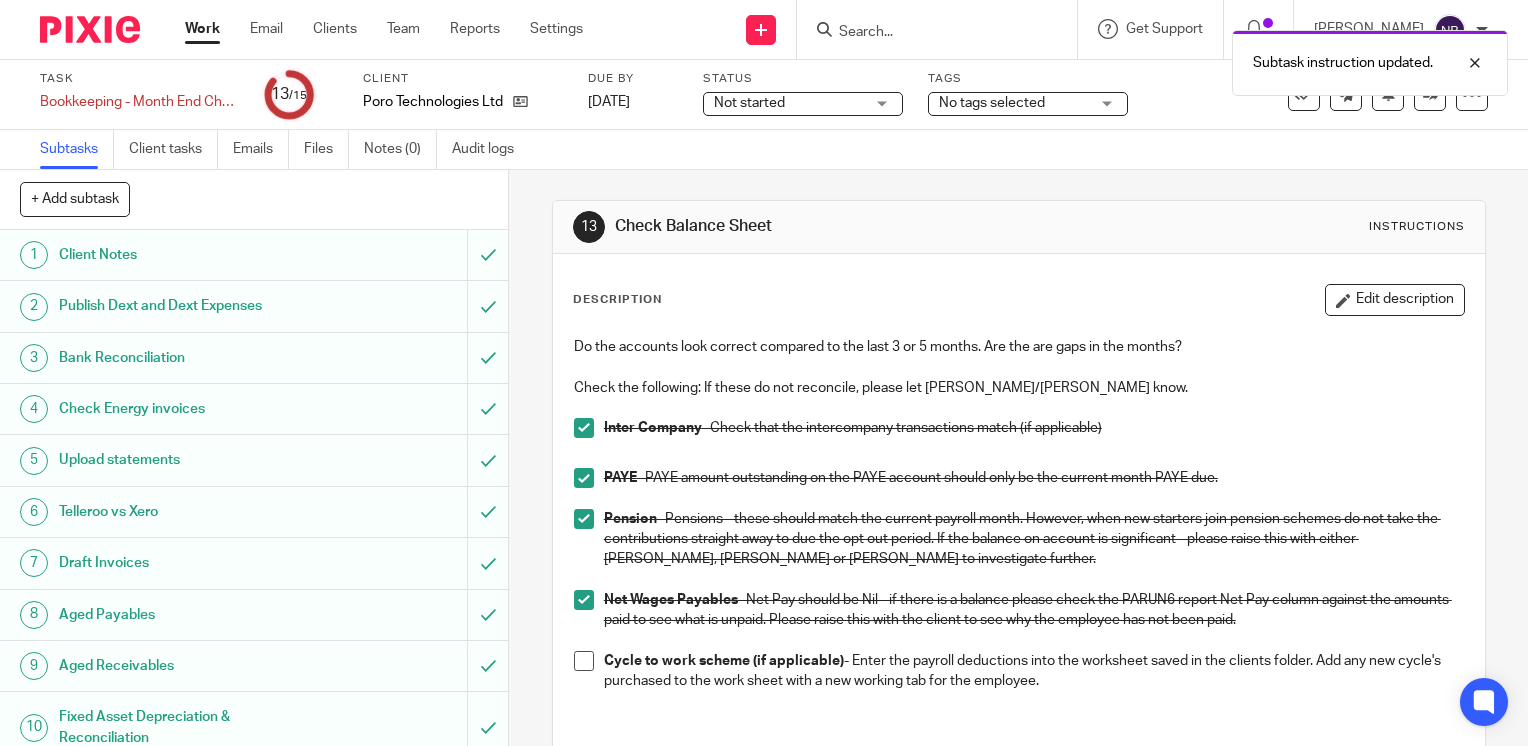 click at bounding box center [584, 661] 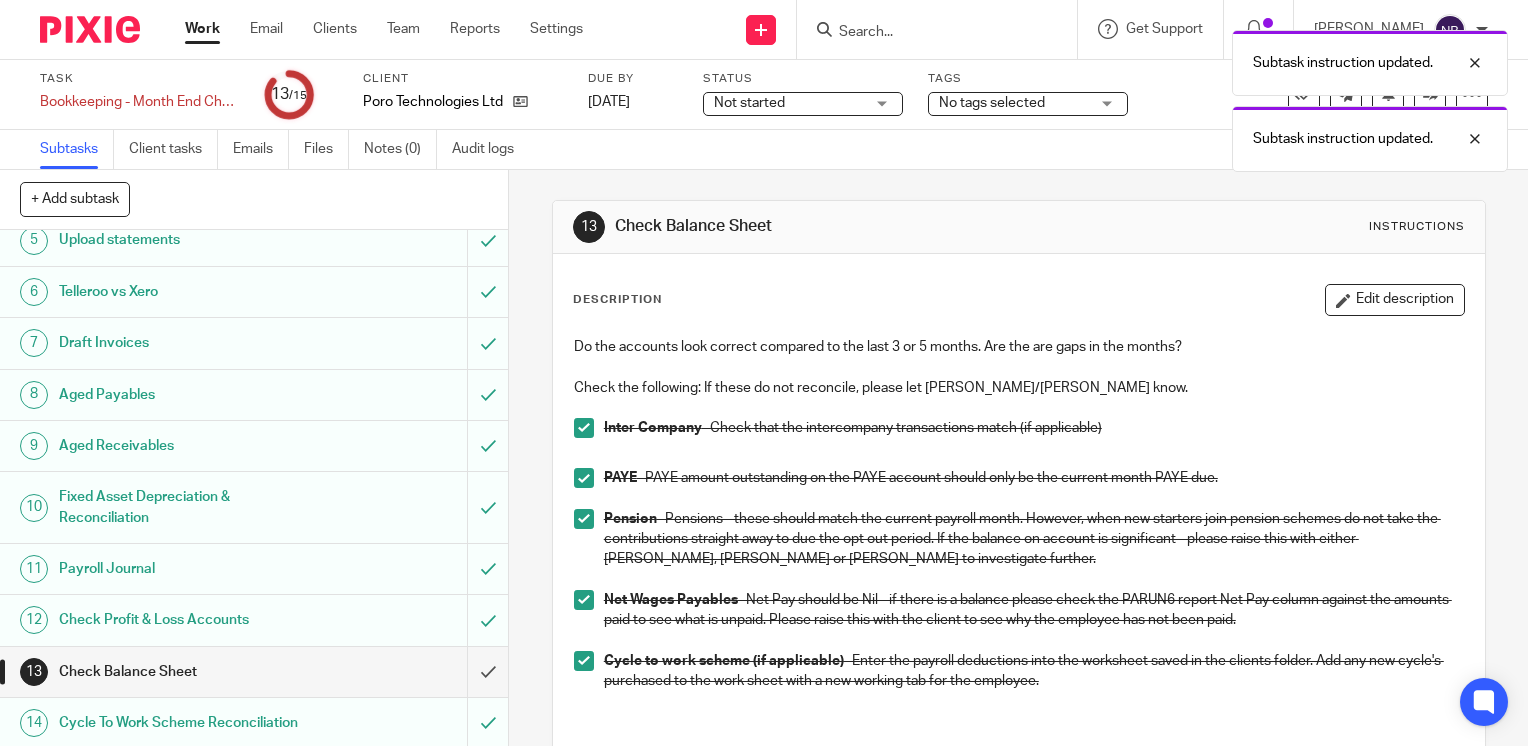 scroll, scrollTop: 271, scrollLeft: 0, axis: vertical 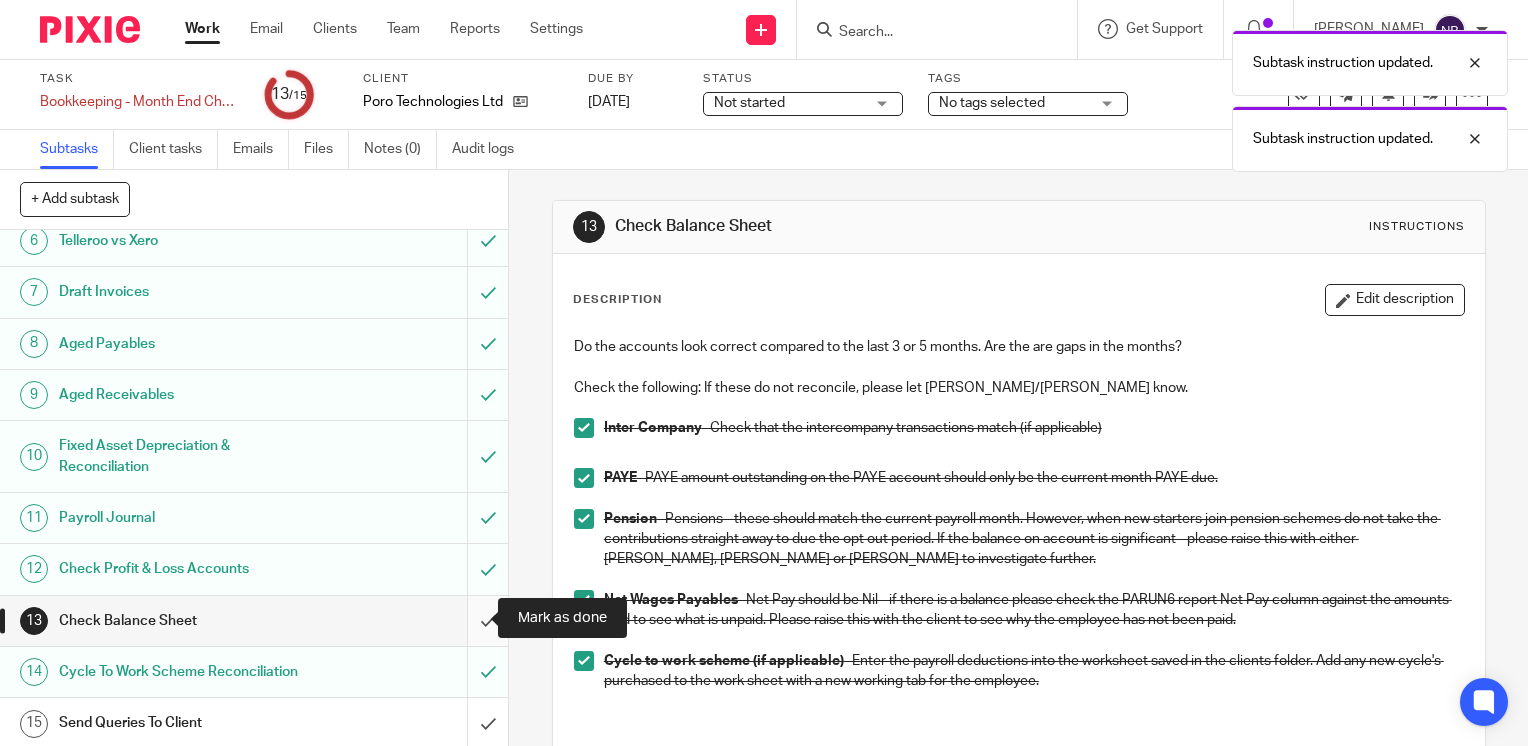 click at bounding box center (254, 621) 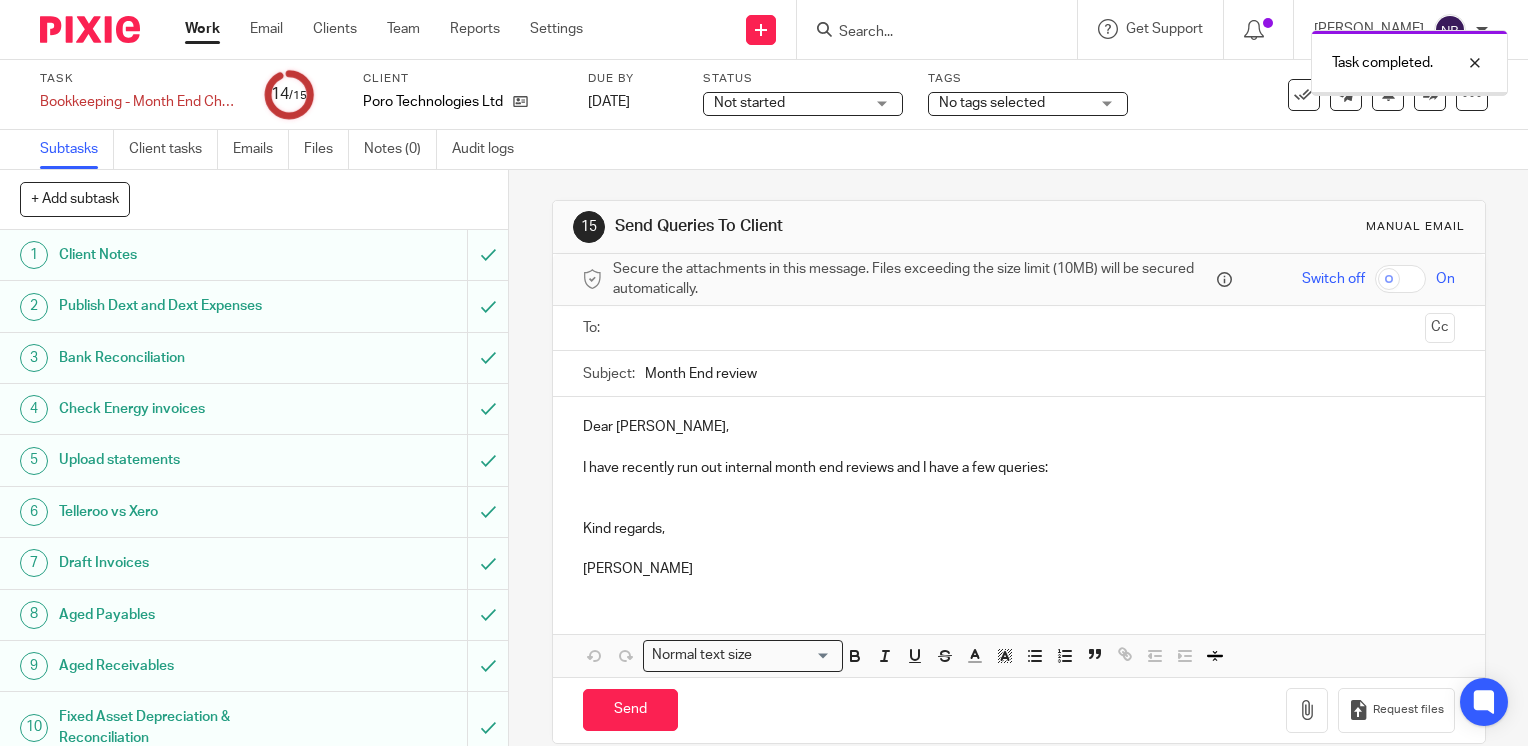 scroll, scrollTop: 0, scrollLeft: 0, axis: both 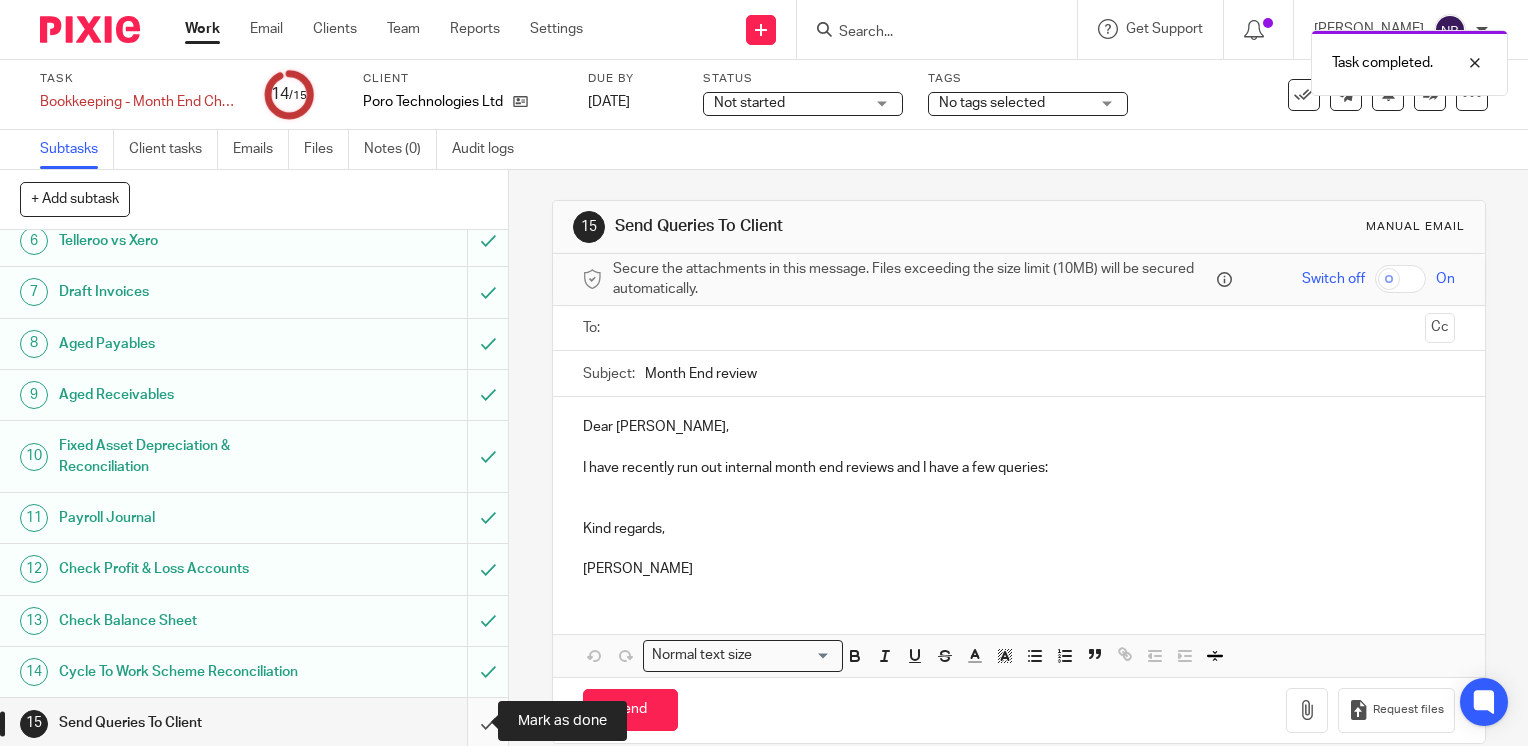 click at bounding box center [254, 723] 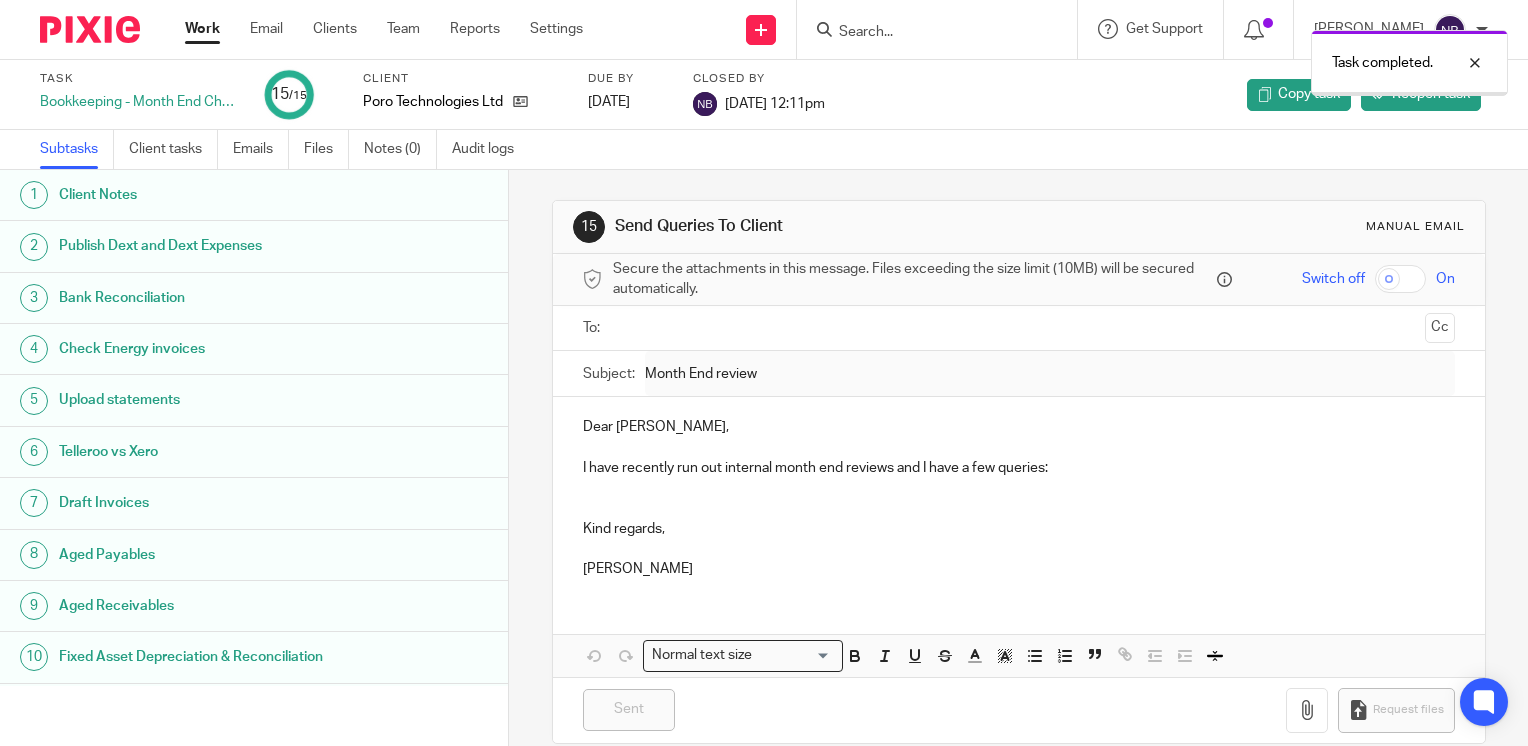 scroll, scrollTop: 0, scrollLeft: 0, axis: both 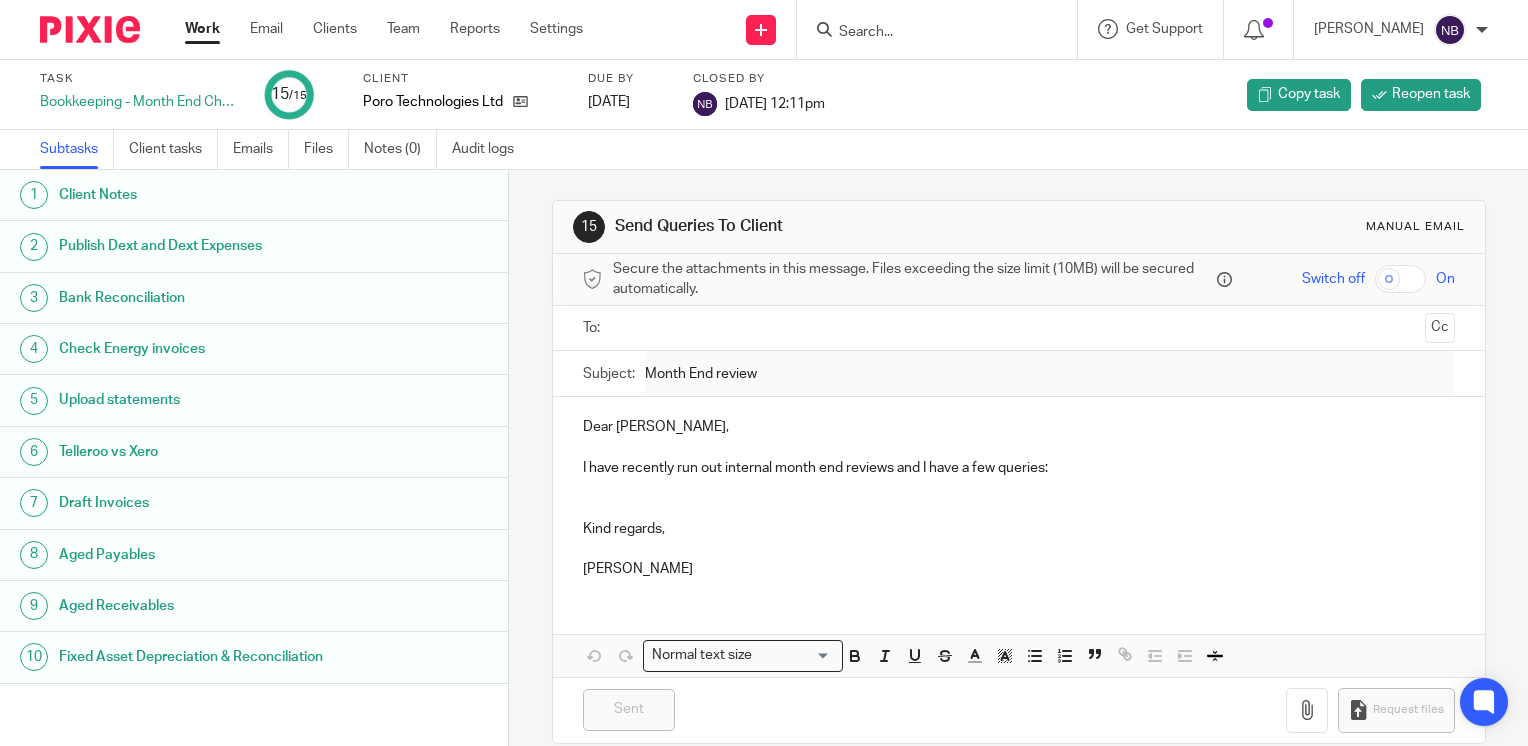 click on "Work" at bounding box center [202, 29] 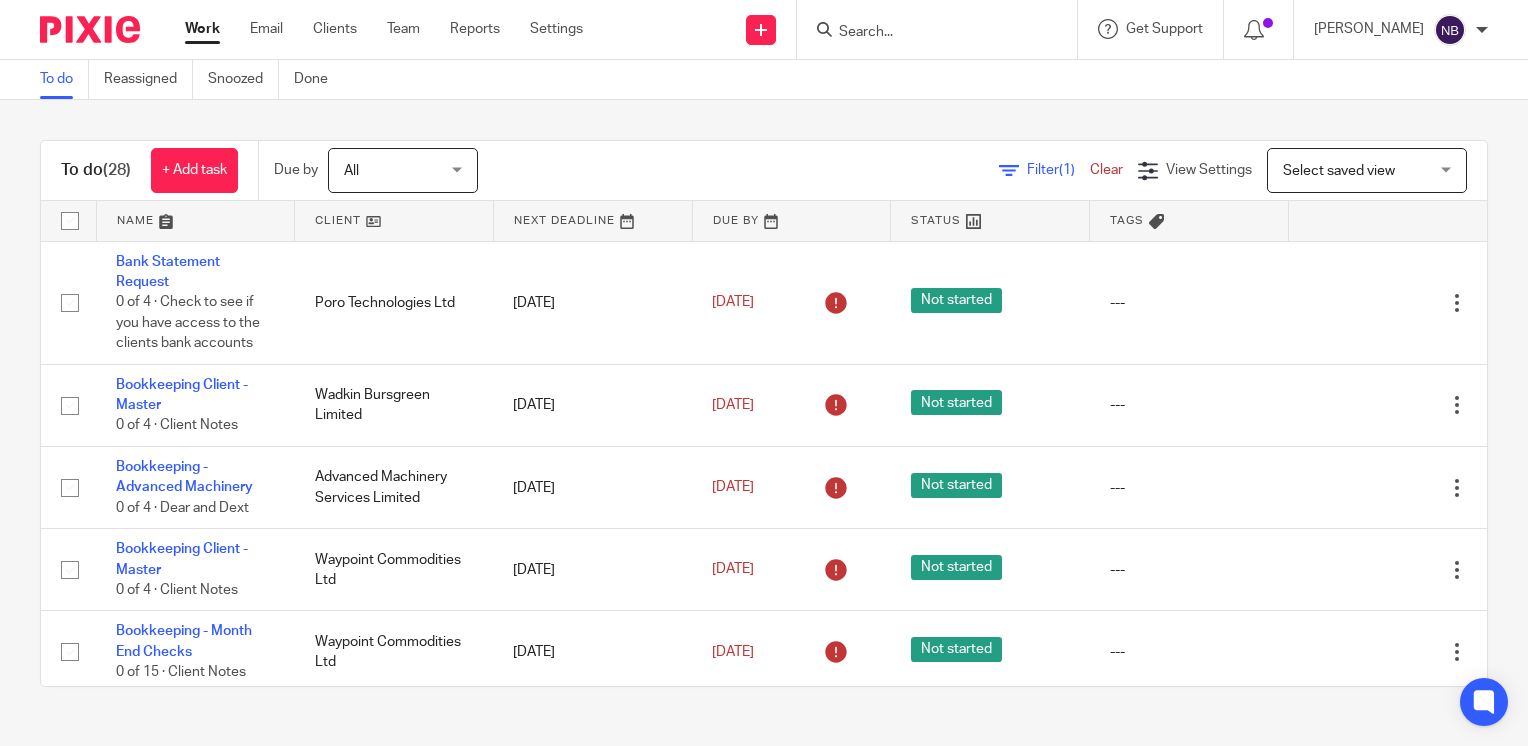scroll, scrollTop: 0, scrollLeft: 0, axis: both 